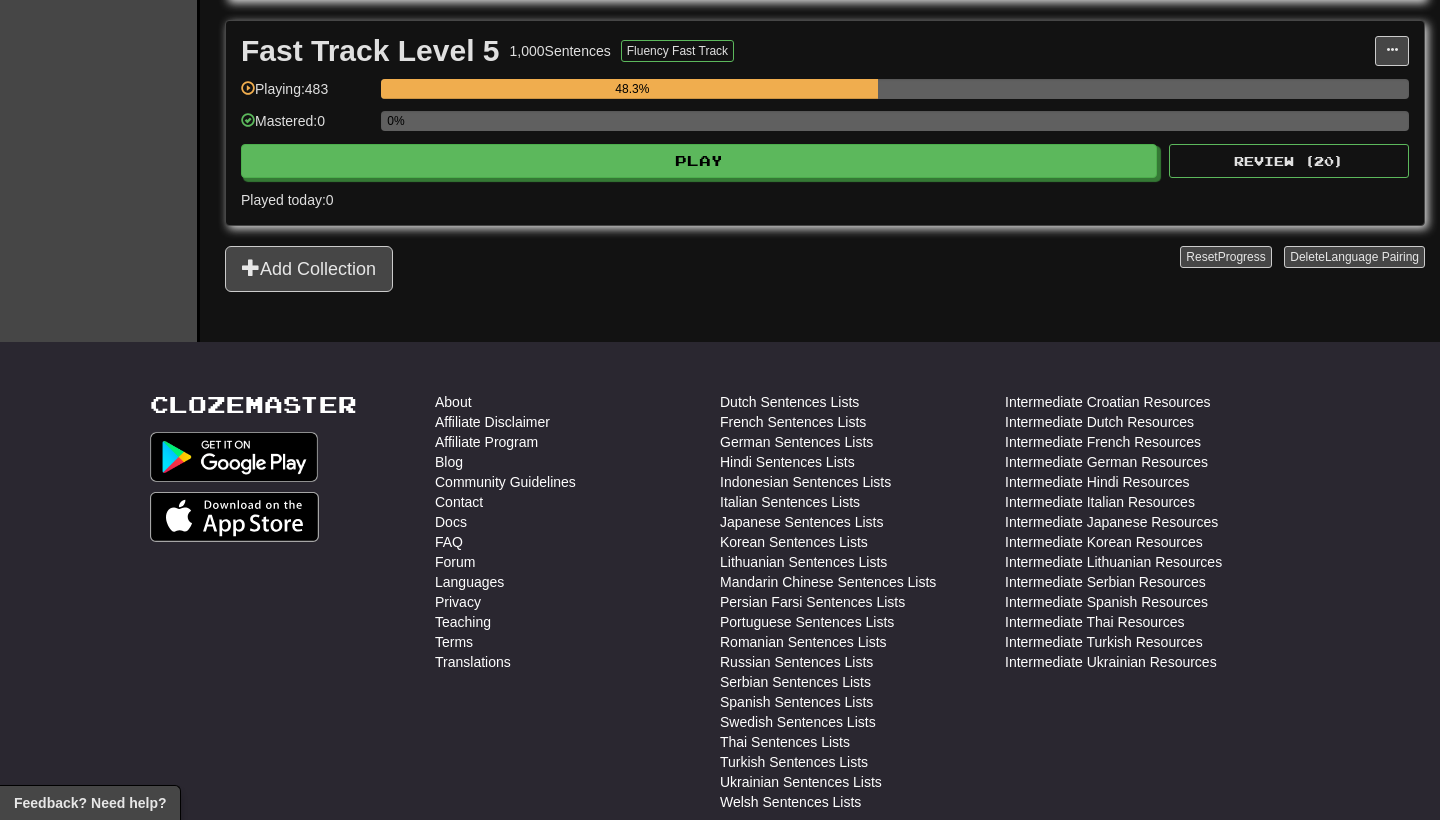 scroll, scrollTop: 1356, scrollLeft: 0, axis: vertical 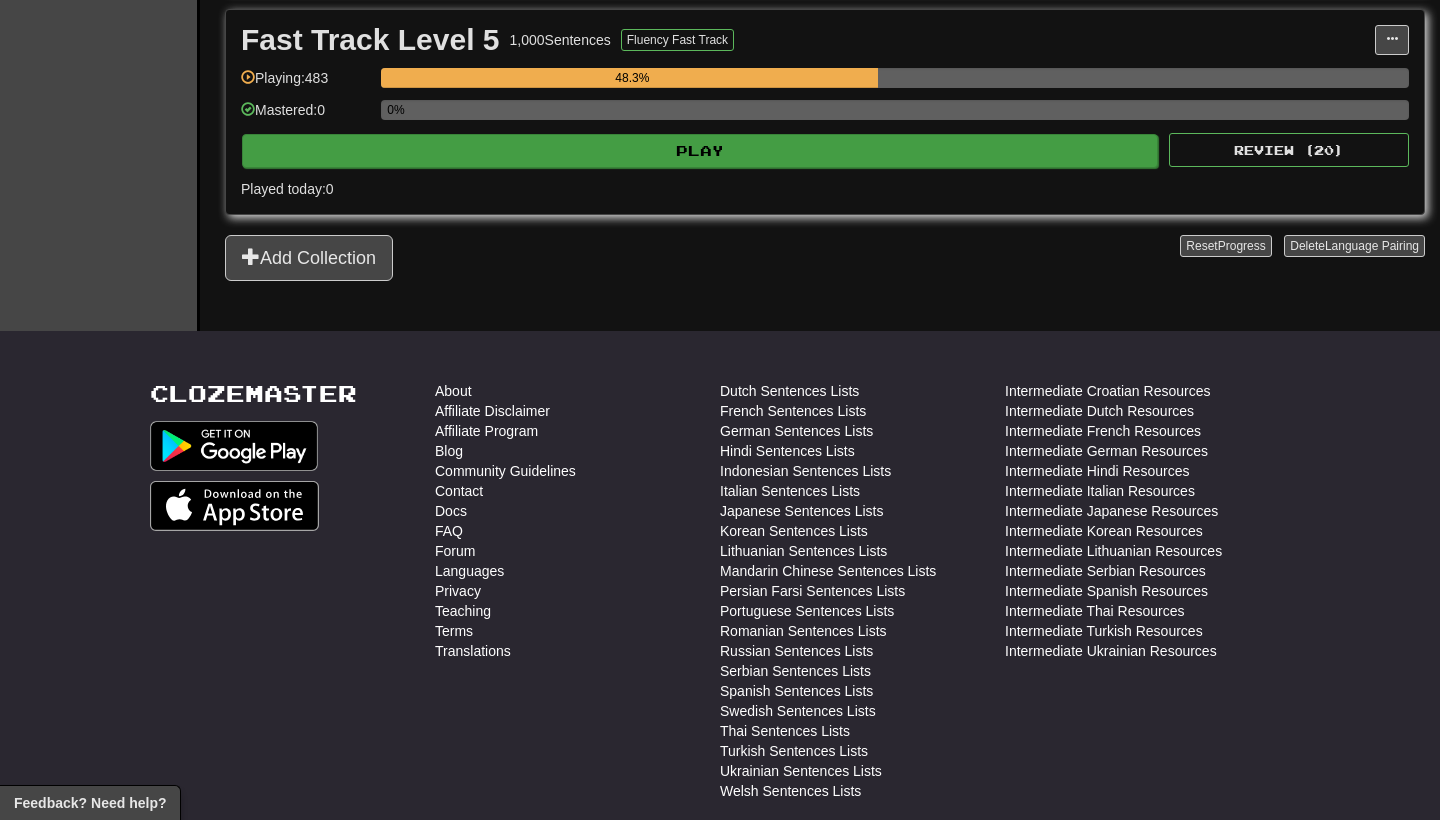 click on "Play" at bounding box center [700, 151] 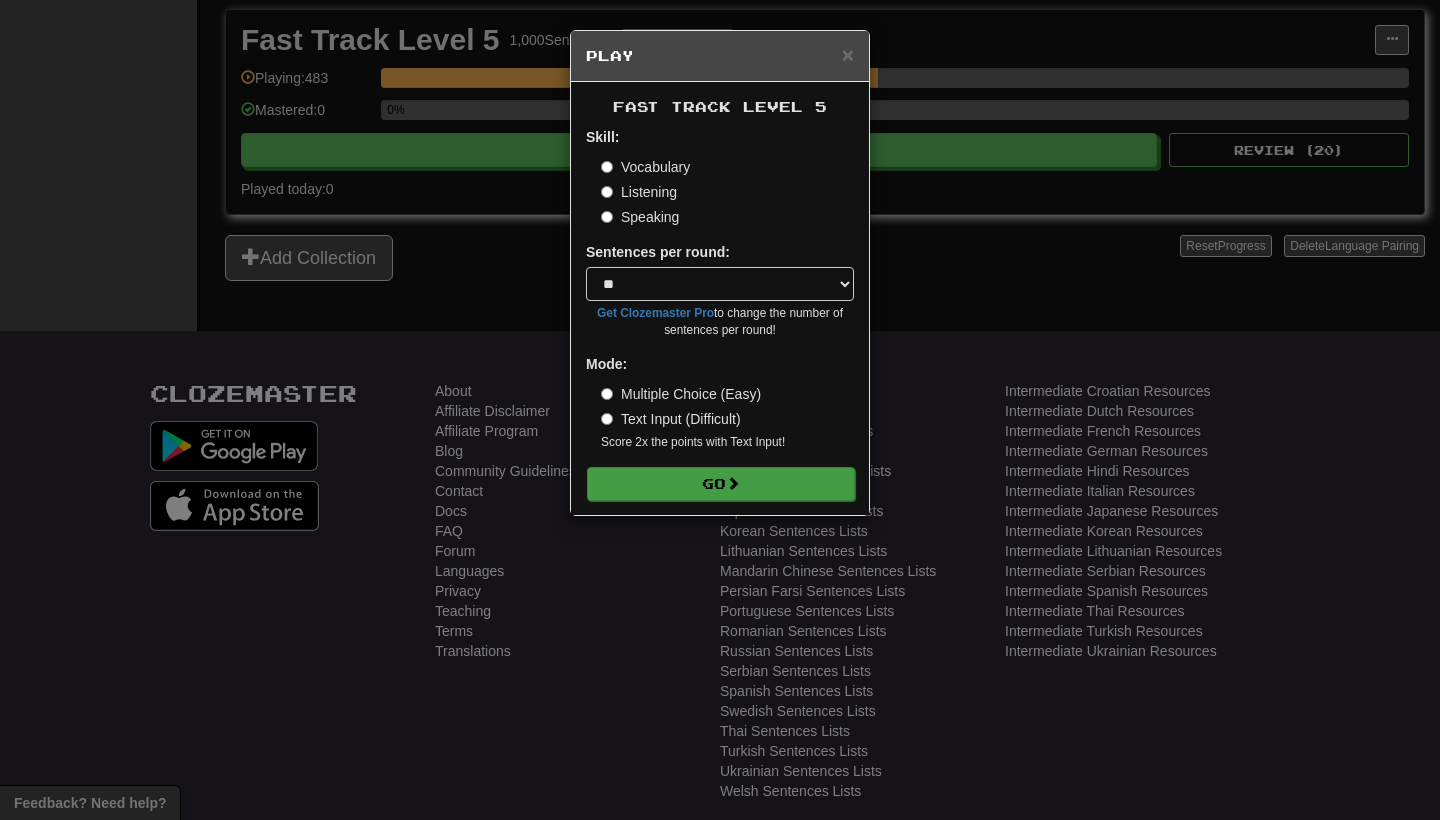 click at bounding box center (733, 483) 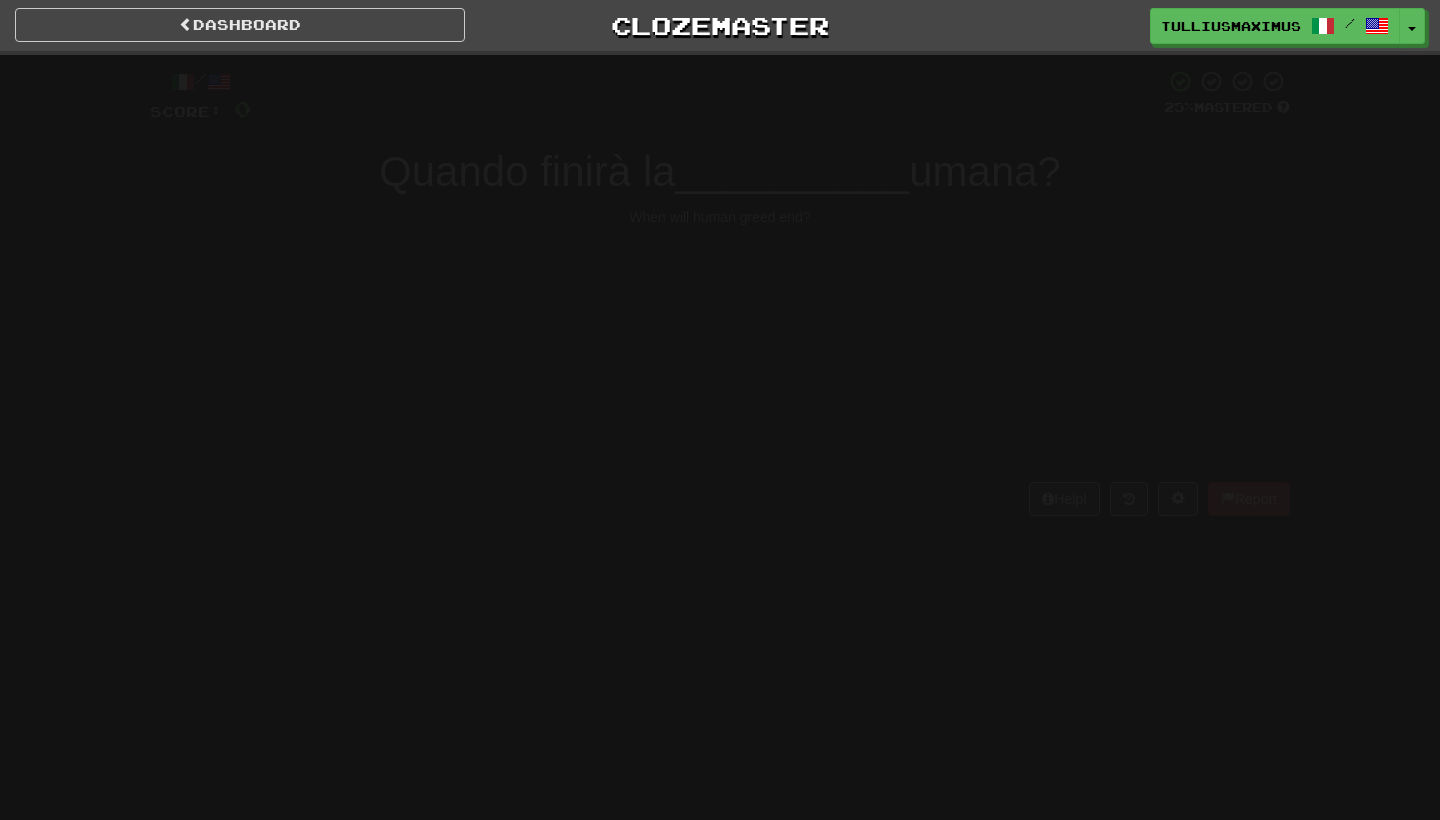 scroll, scrollTop: 0, scrollLeft: 0, axis: both 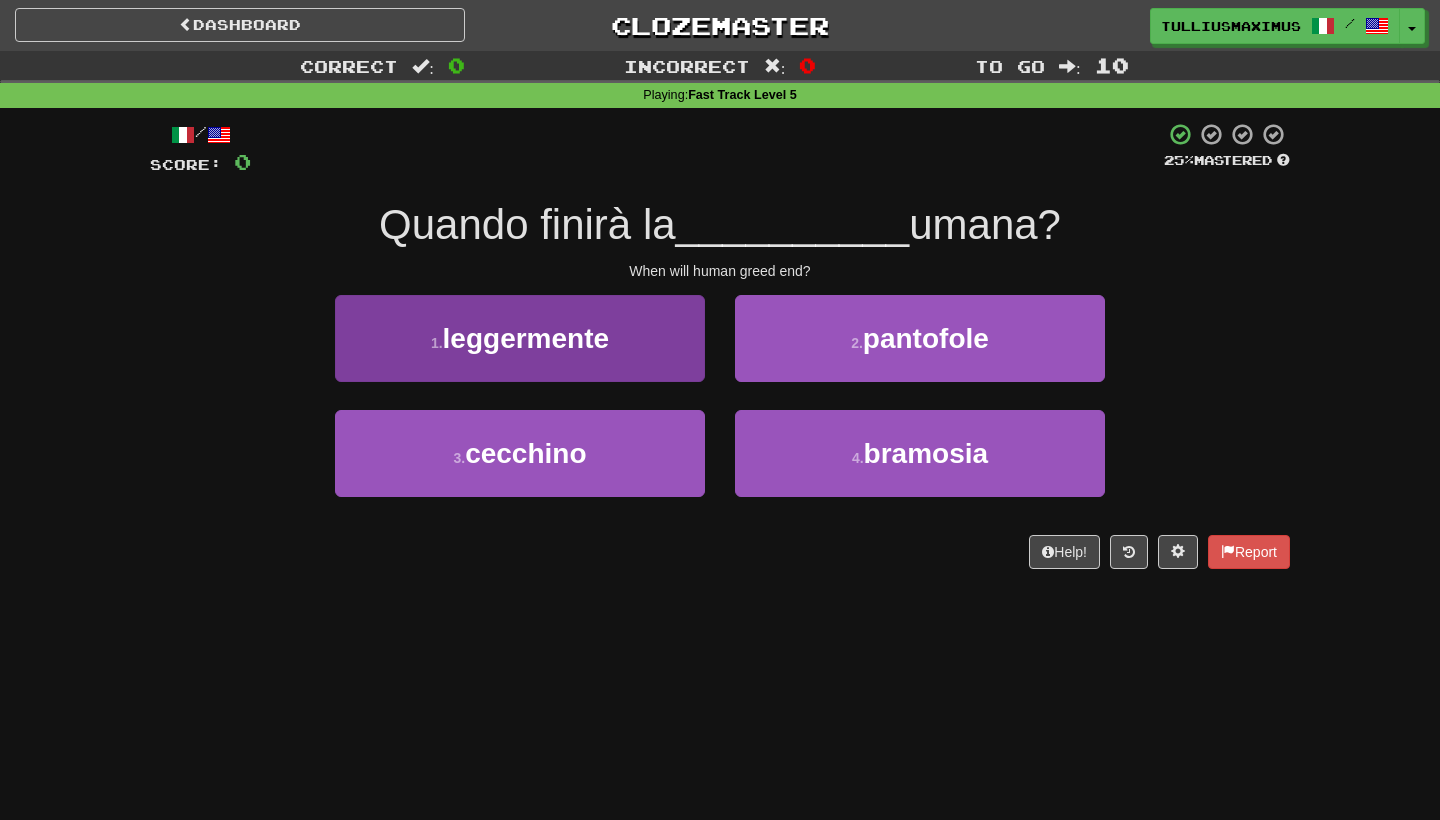 click on "1 .  leggermente" at bounding box center [520, 338] 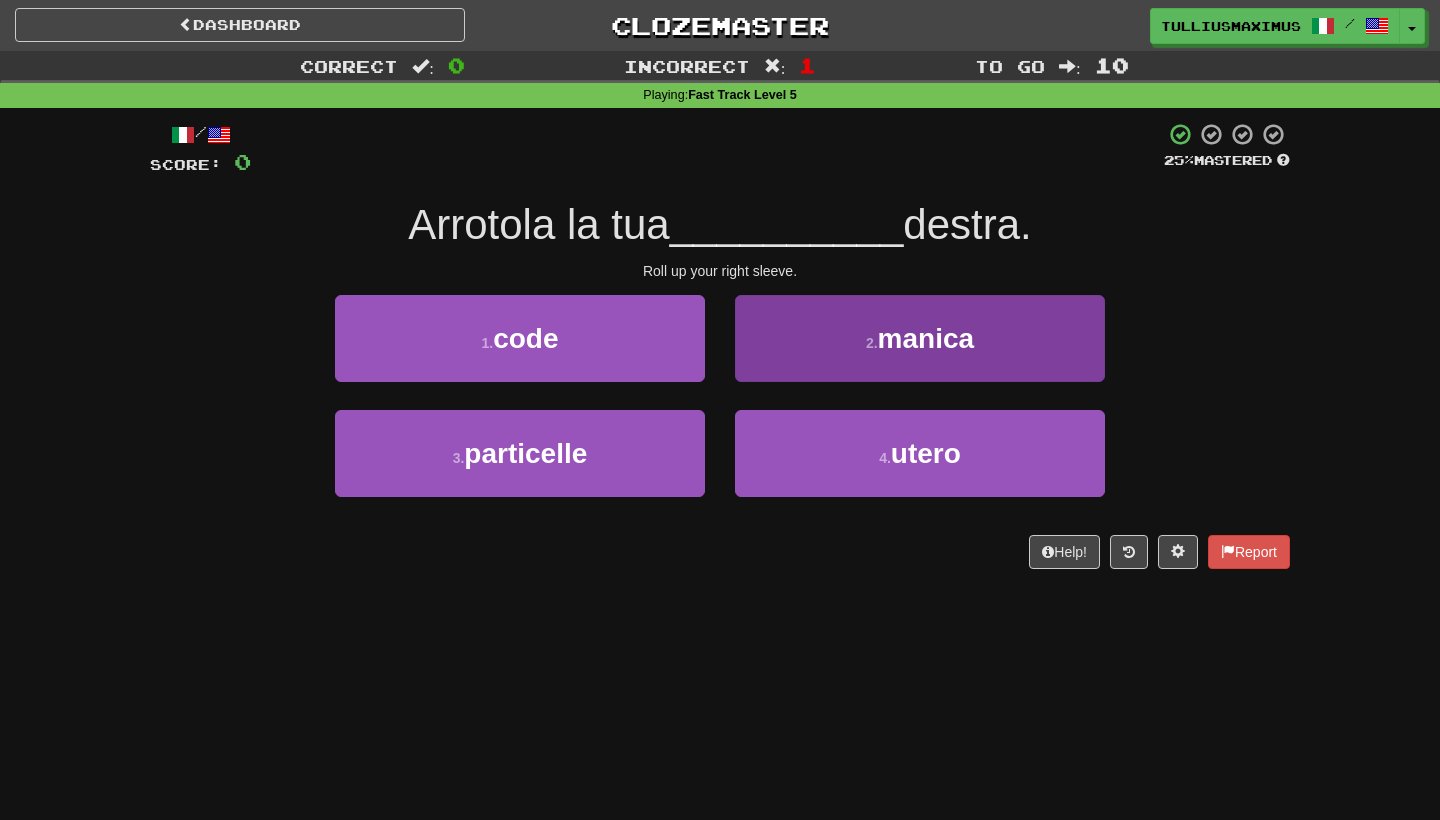 click on "2 .  manica" at bounding box center [920, 338] 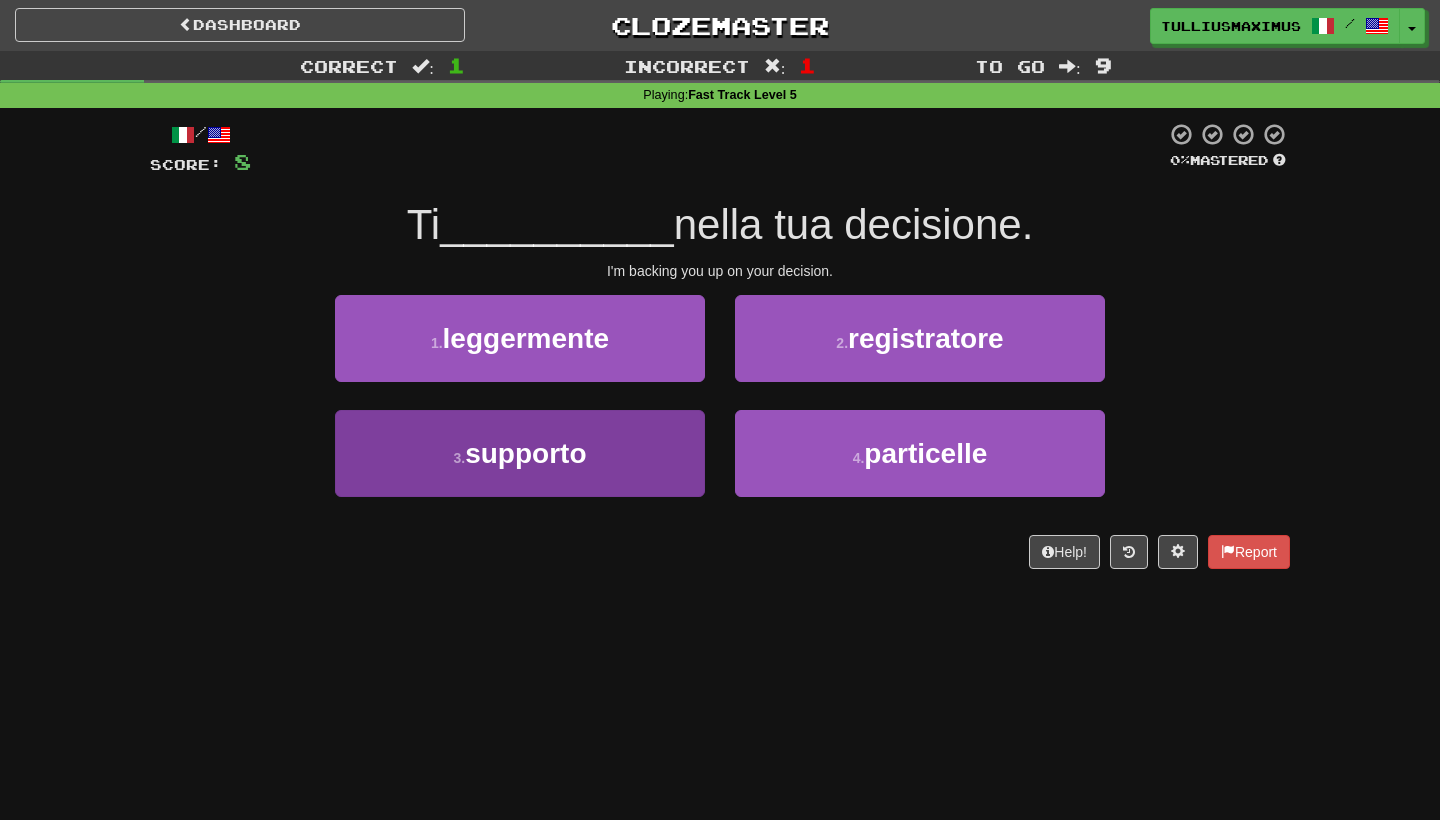 click on "3 .  supporto" at bounding box center (520, 453) 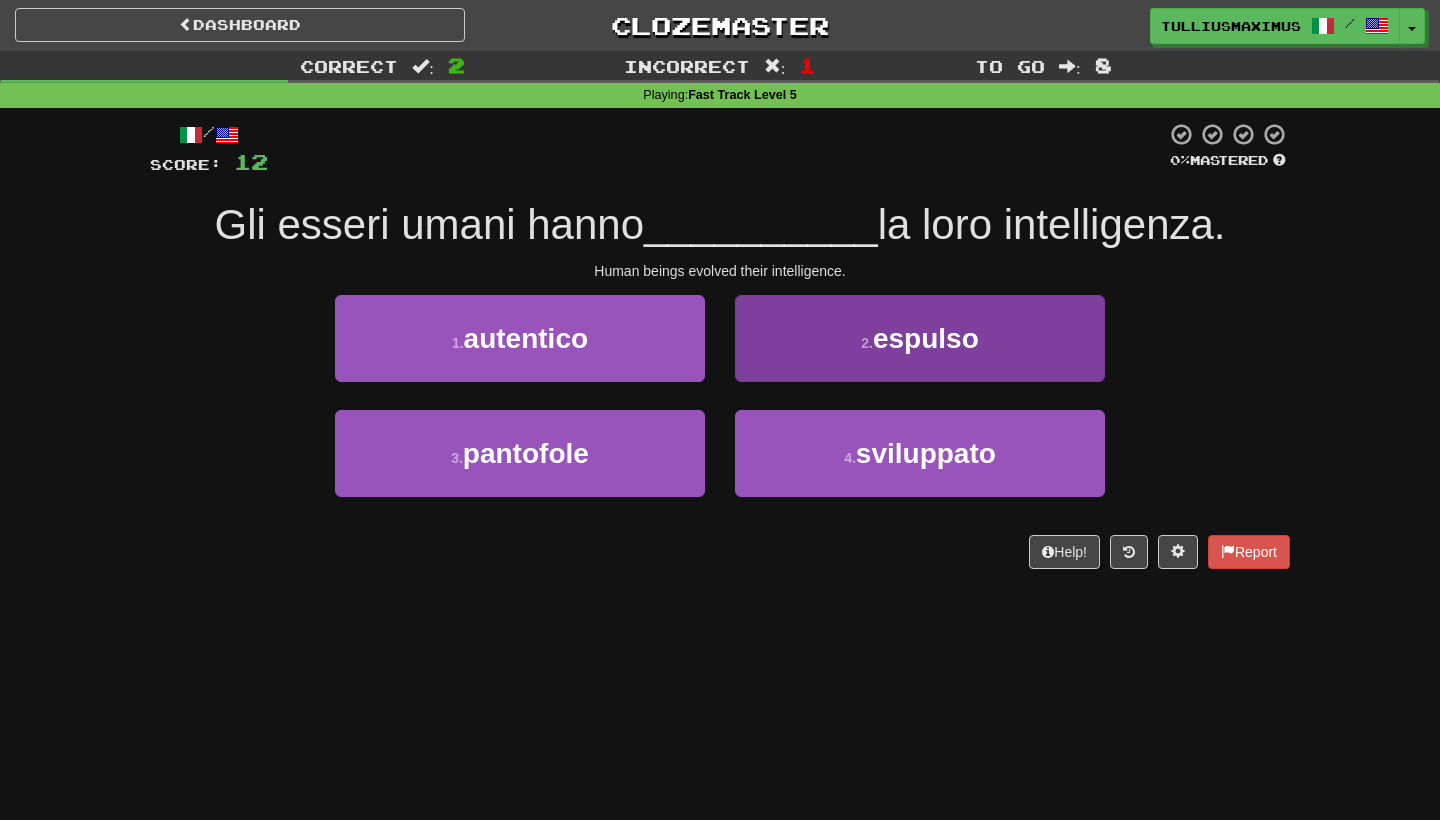 click on "2 .  espulso" at bounding box center [920, 338] 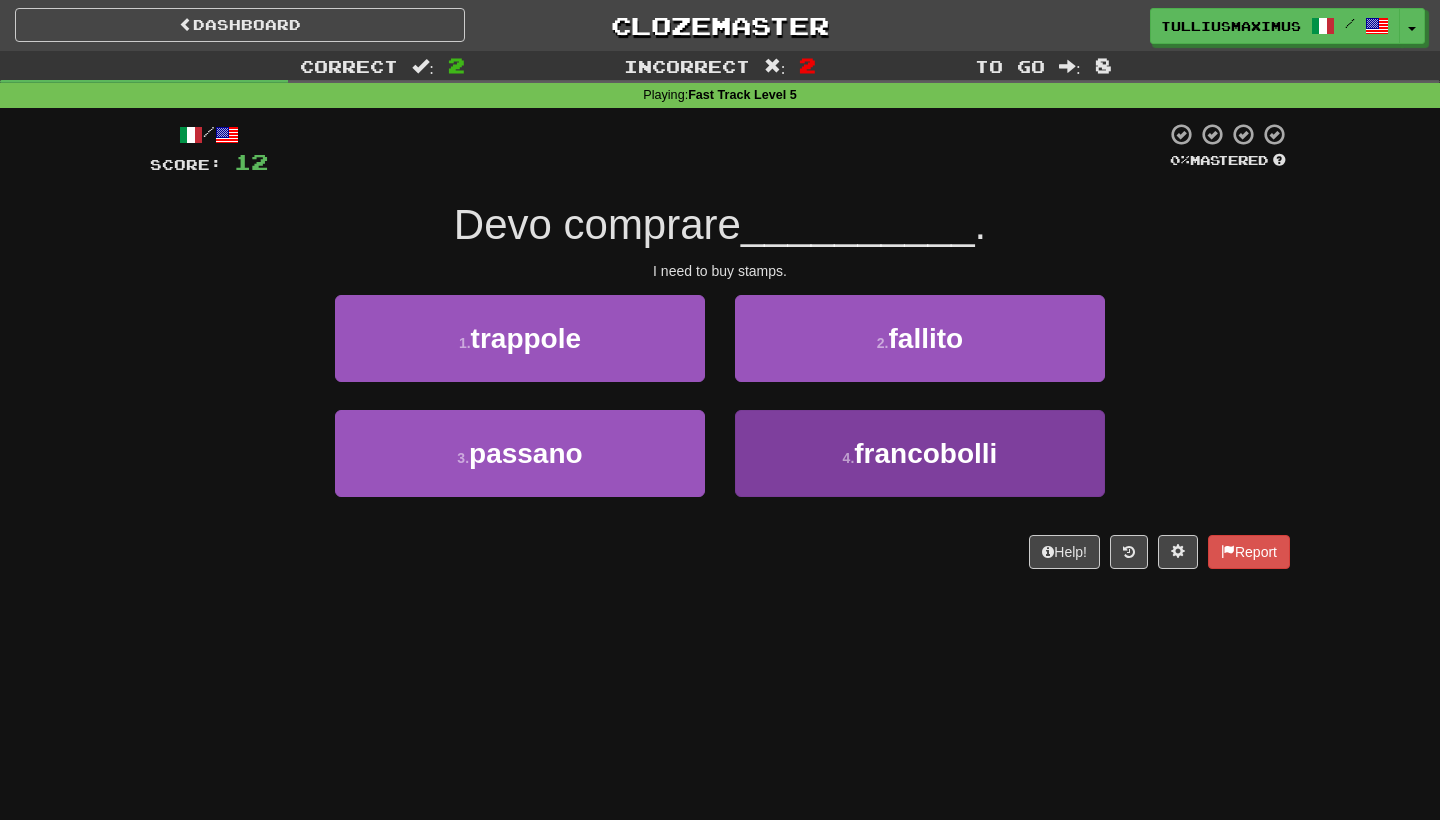 click on "4 .  francobolli" at bounding box center (920, 453) 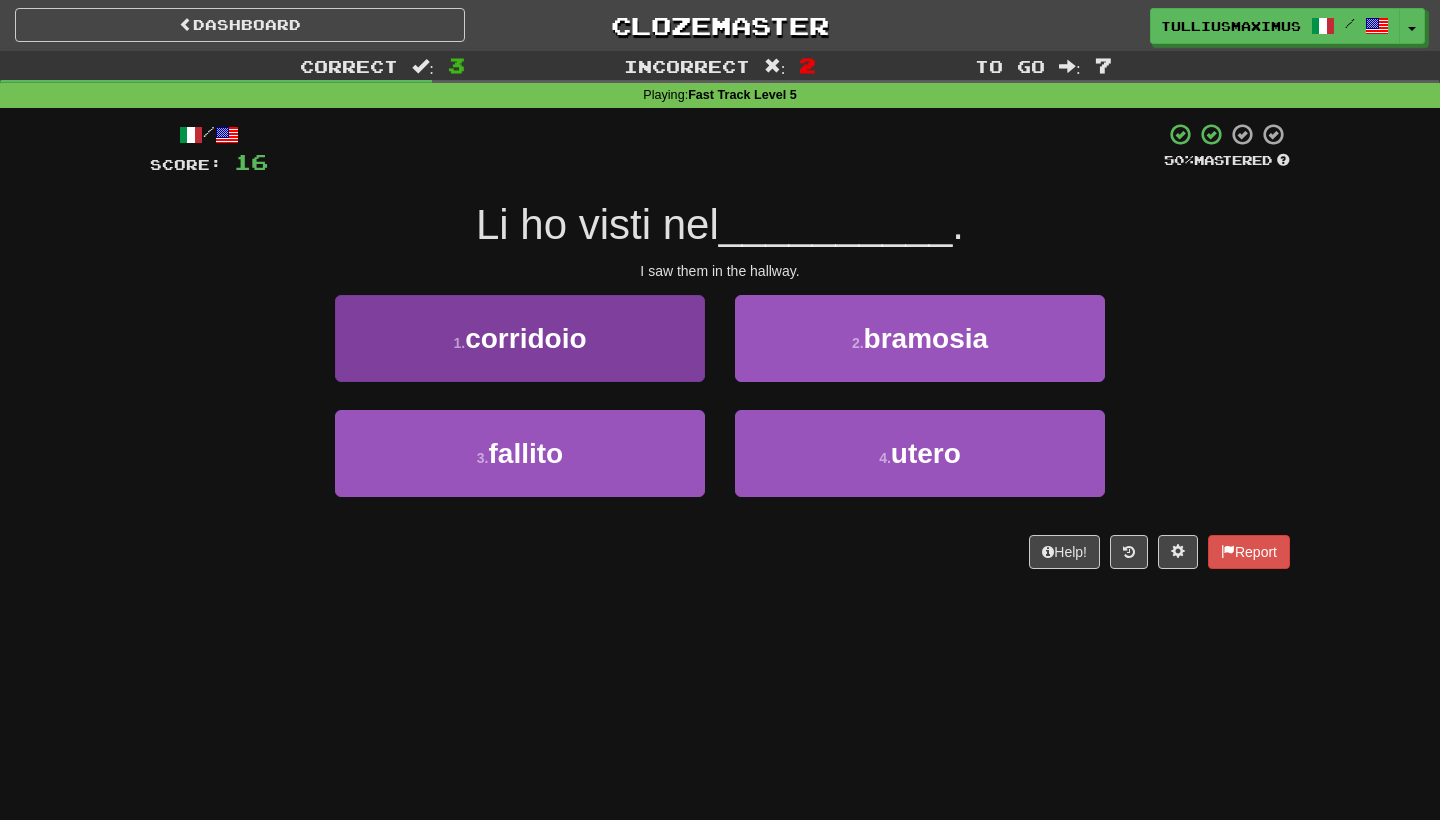 click on "1 .  corridoio" at bounding box center (520, 338) 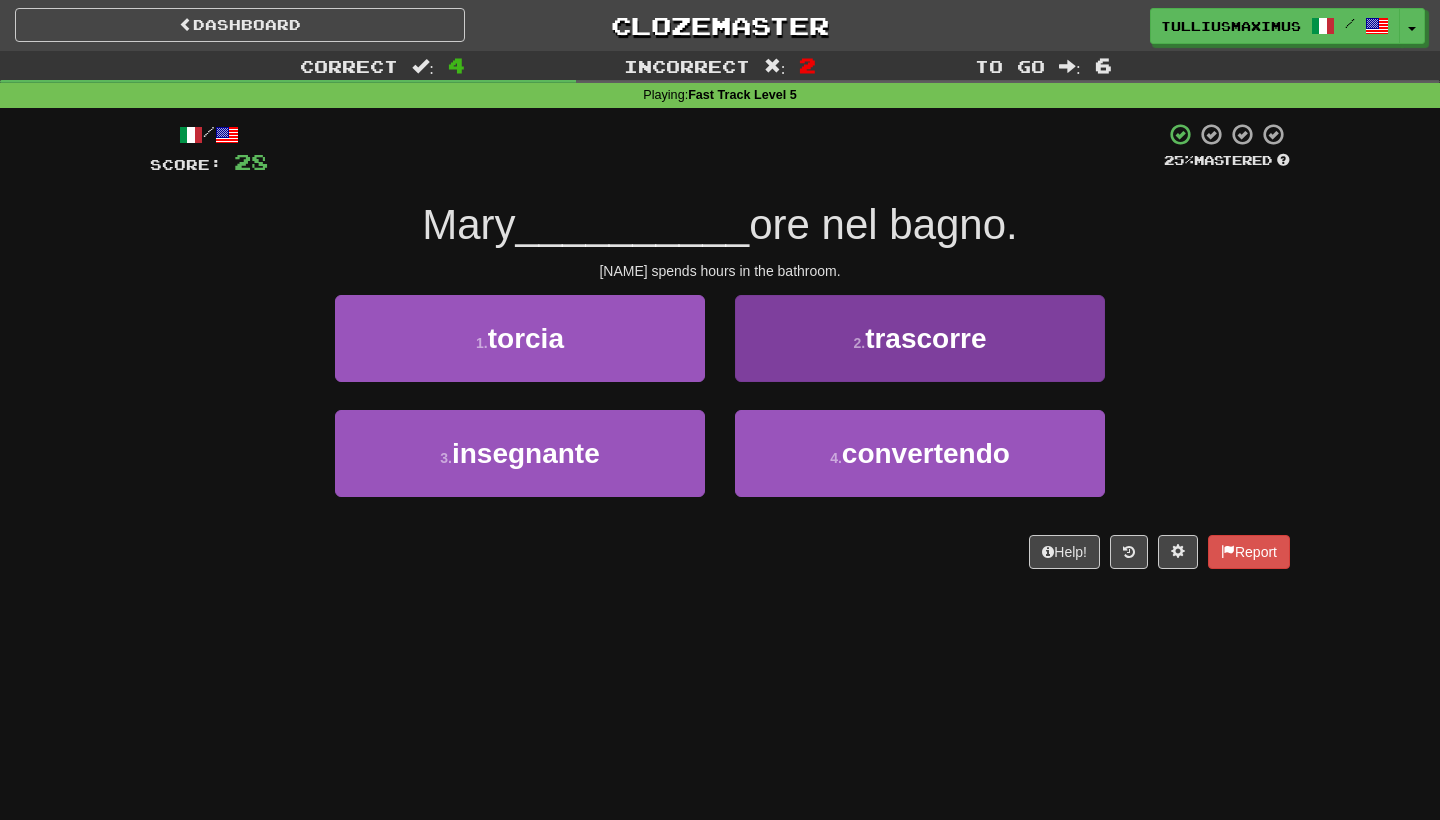click on "2 .  trascorre" at bounding box center (920, 338) 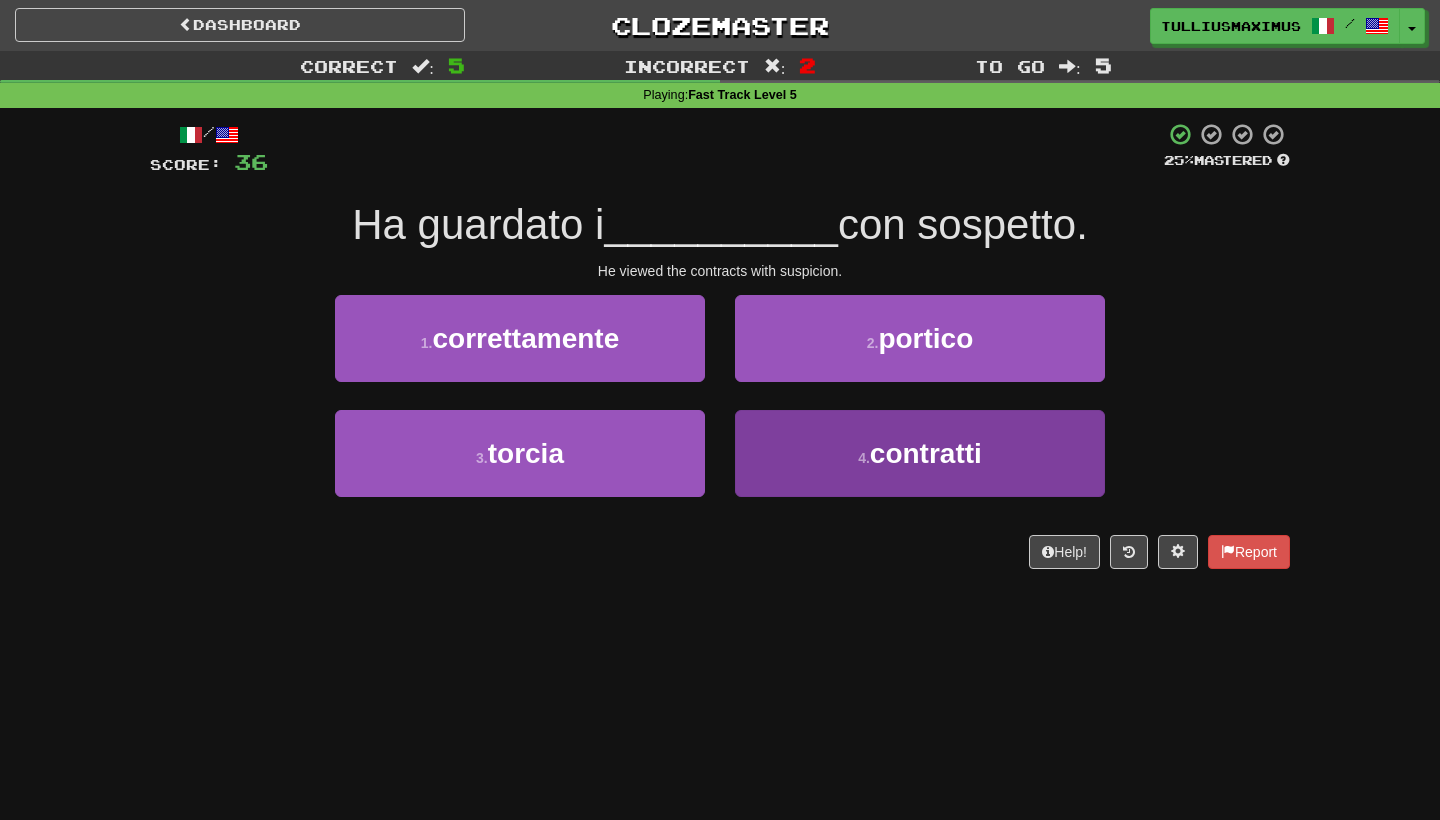 click on "4 .  contratti" at bounding box center [920, 453] 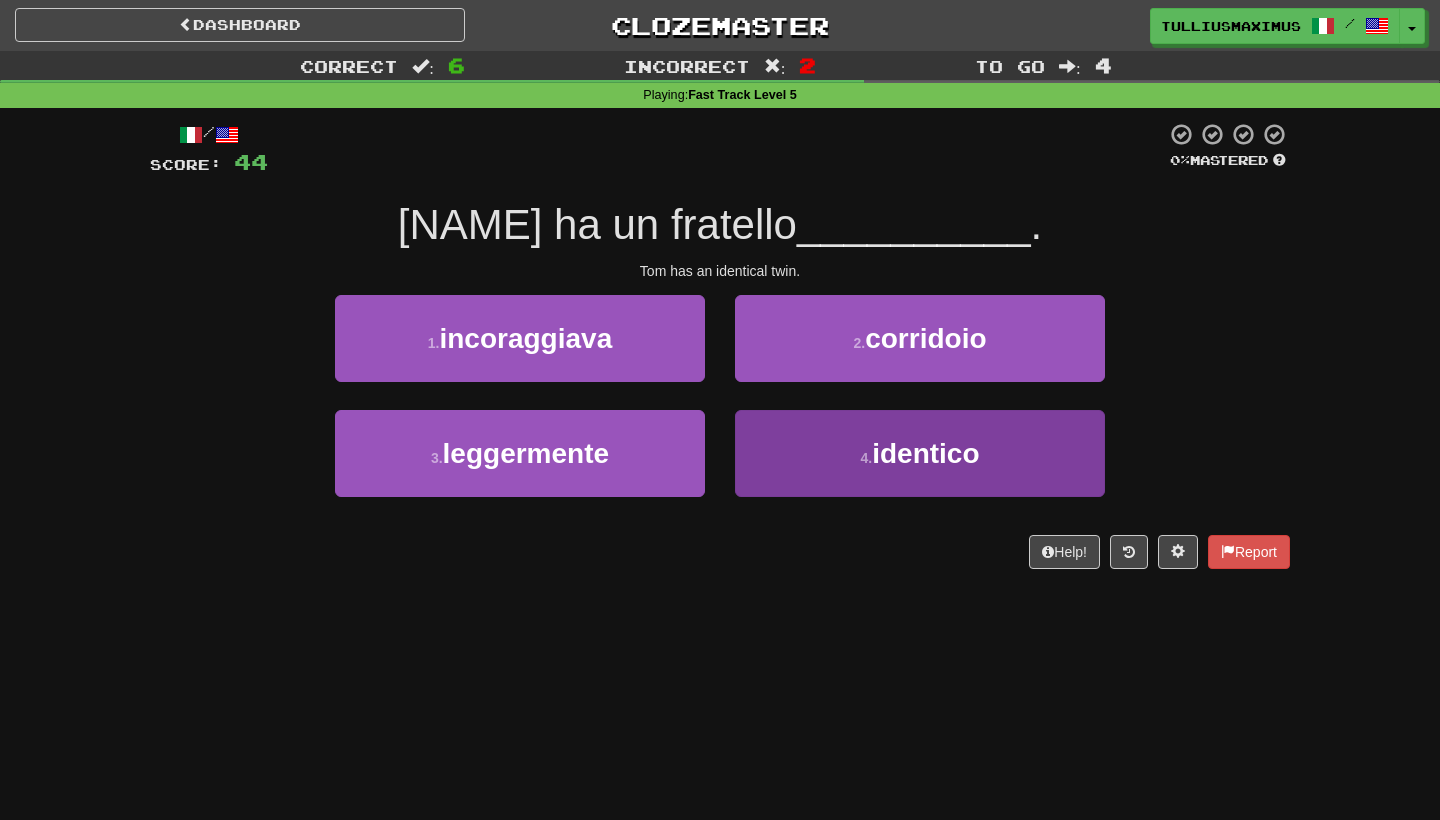 click on "4 .  identico" at bounding box center (920, 453) 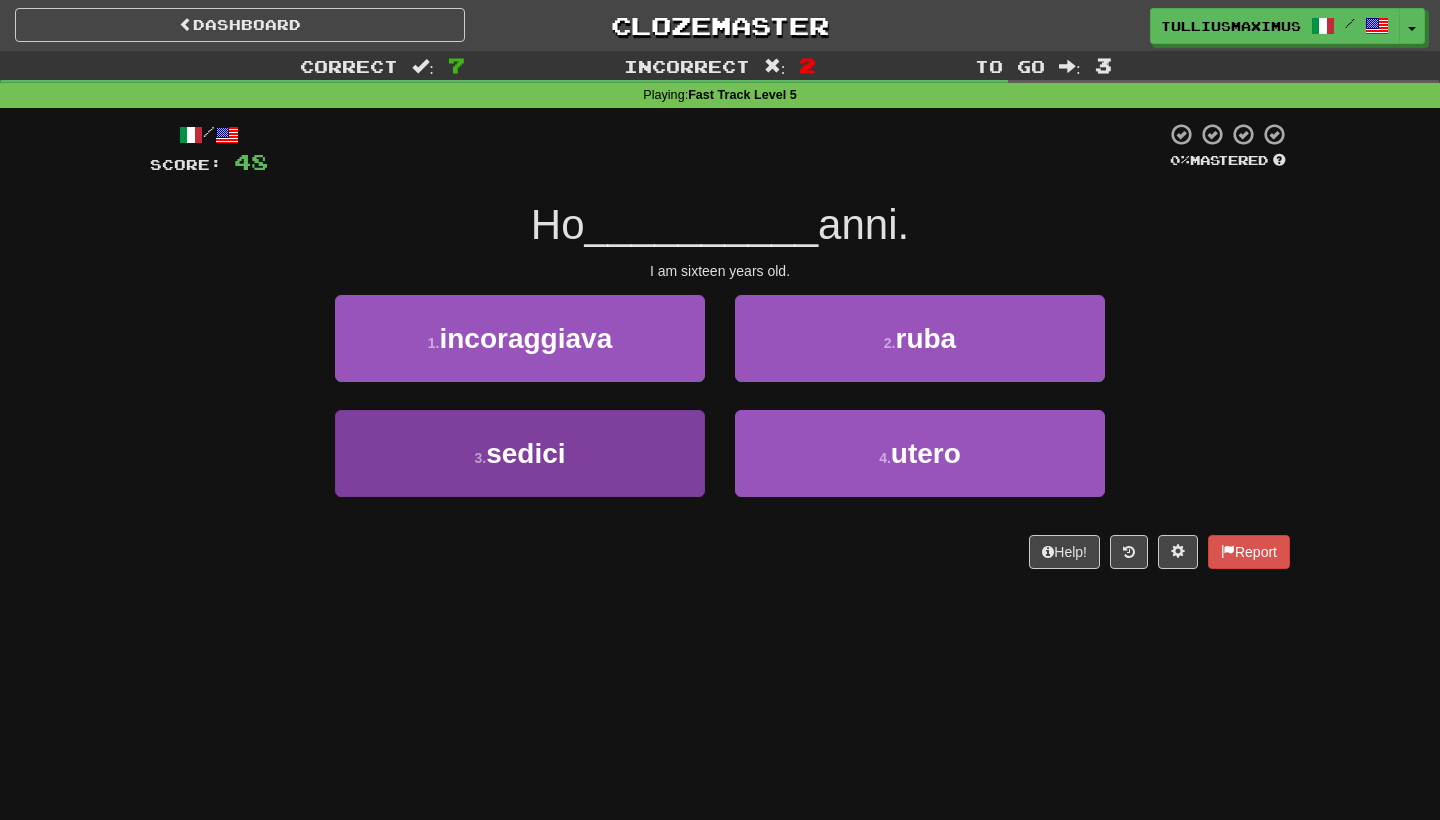 click on "3 .  sedici" at bounding box center [520, 453] 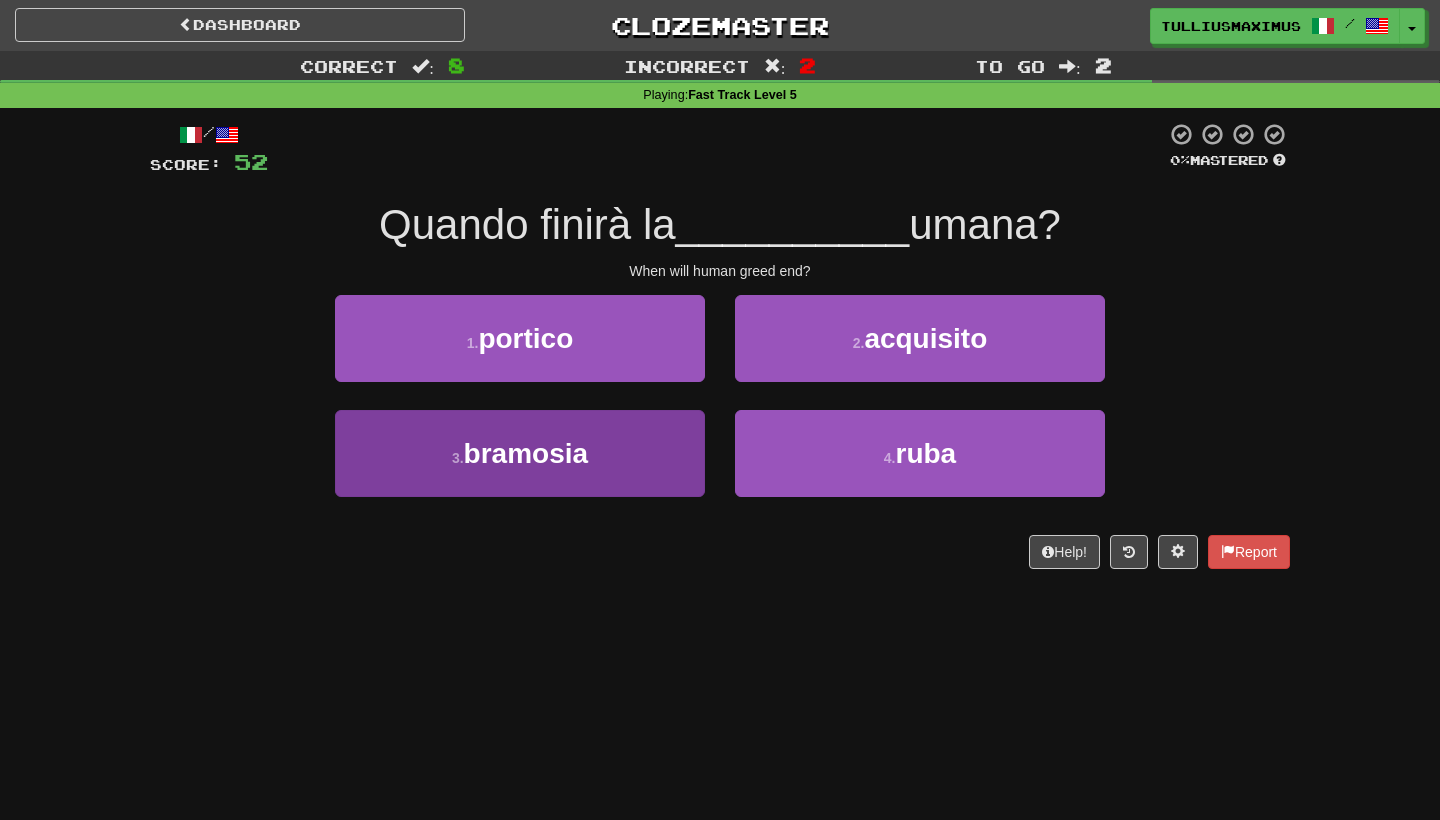 click on "3 .  bramosia" at bounding box center (520, 453) 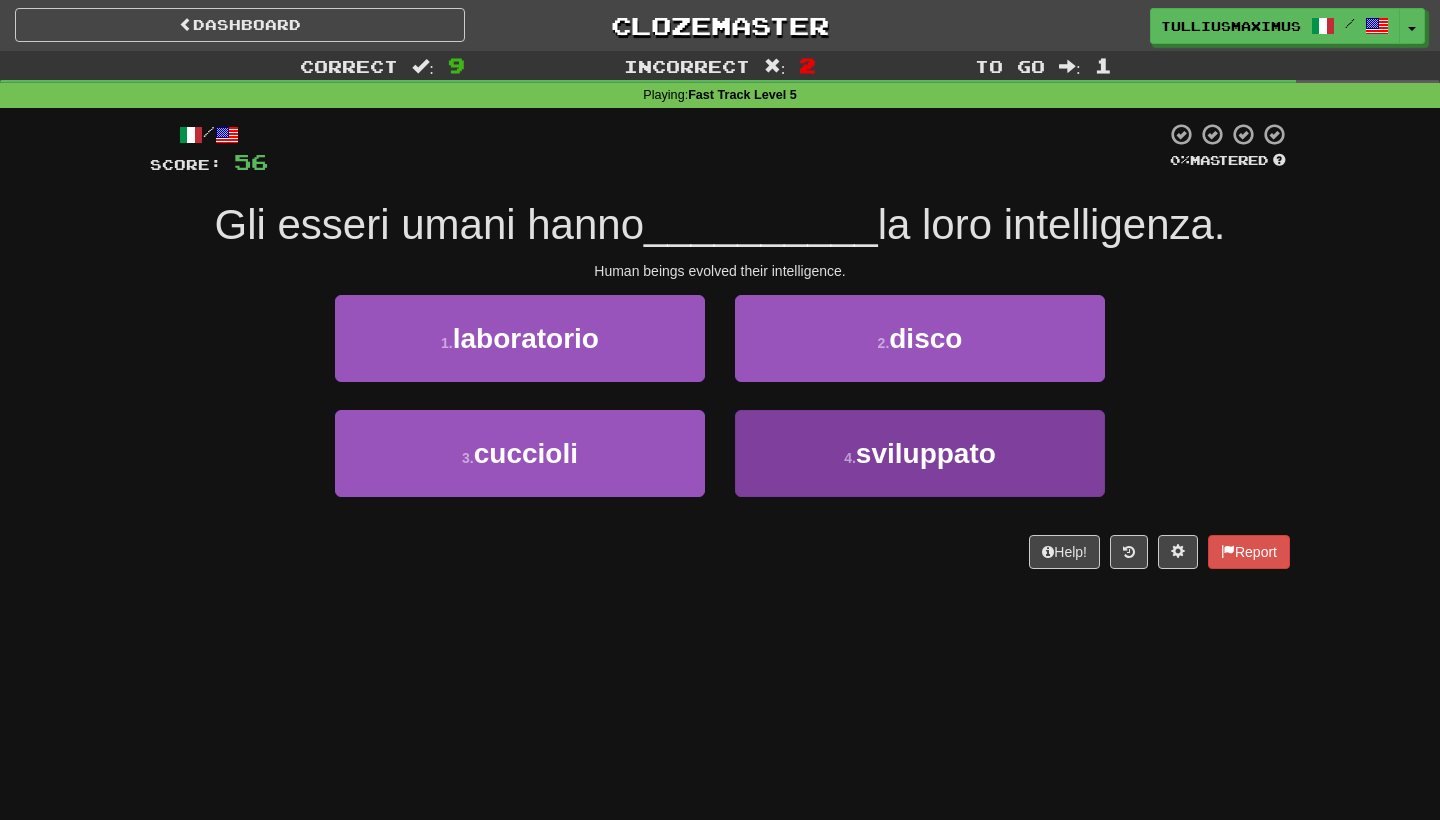 click on "4 .  sviluppato" at bounding box center [920, 453] 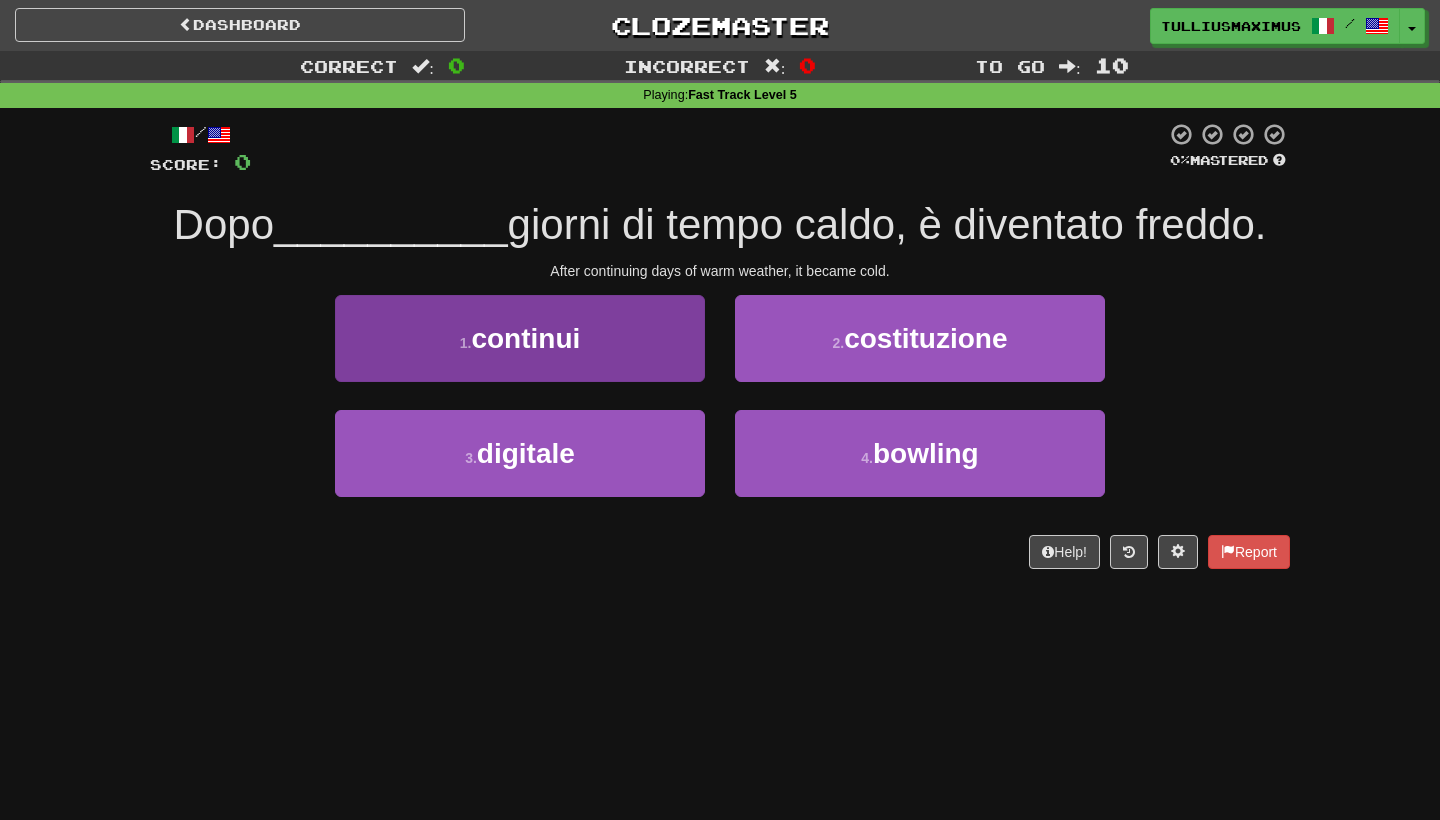 click on "1 .  continui" at bounding box center (520, 338) 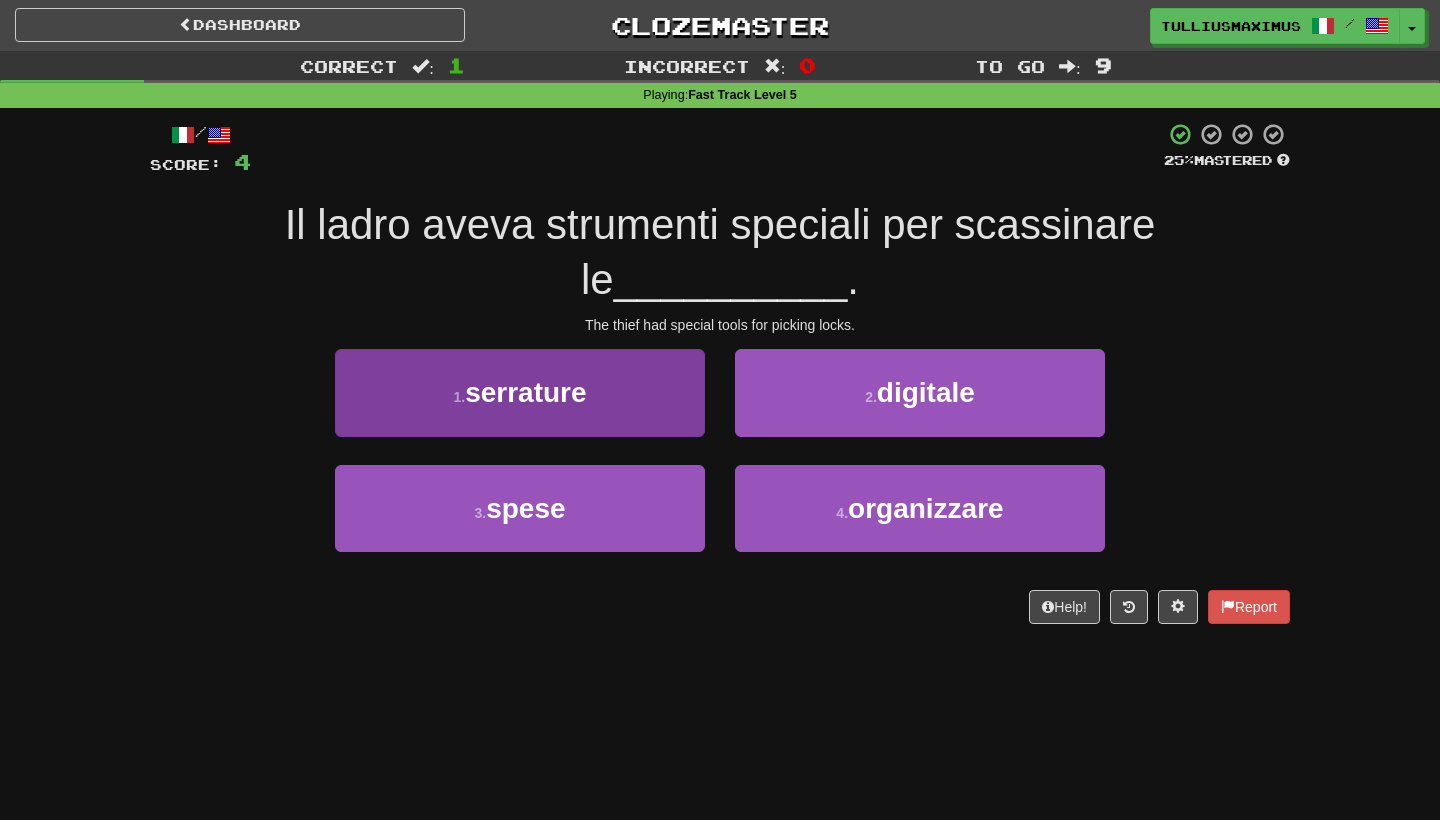 click on "1 .  serrature" at bounding box center (520, 392) 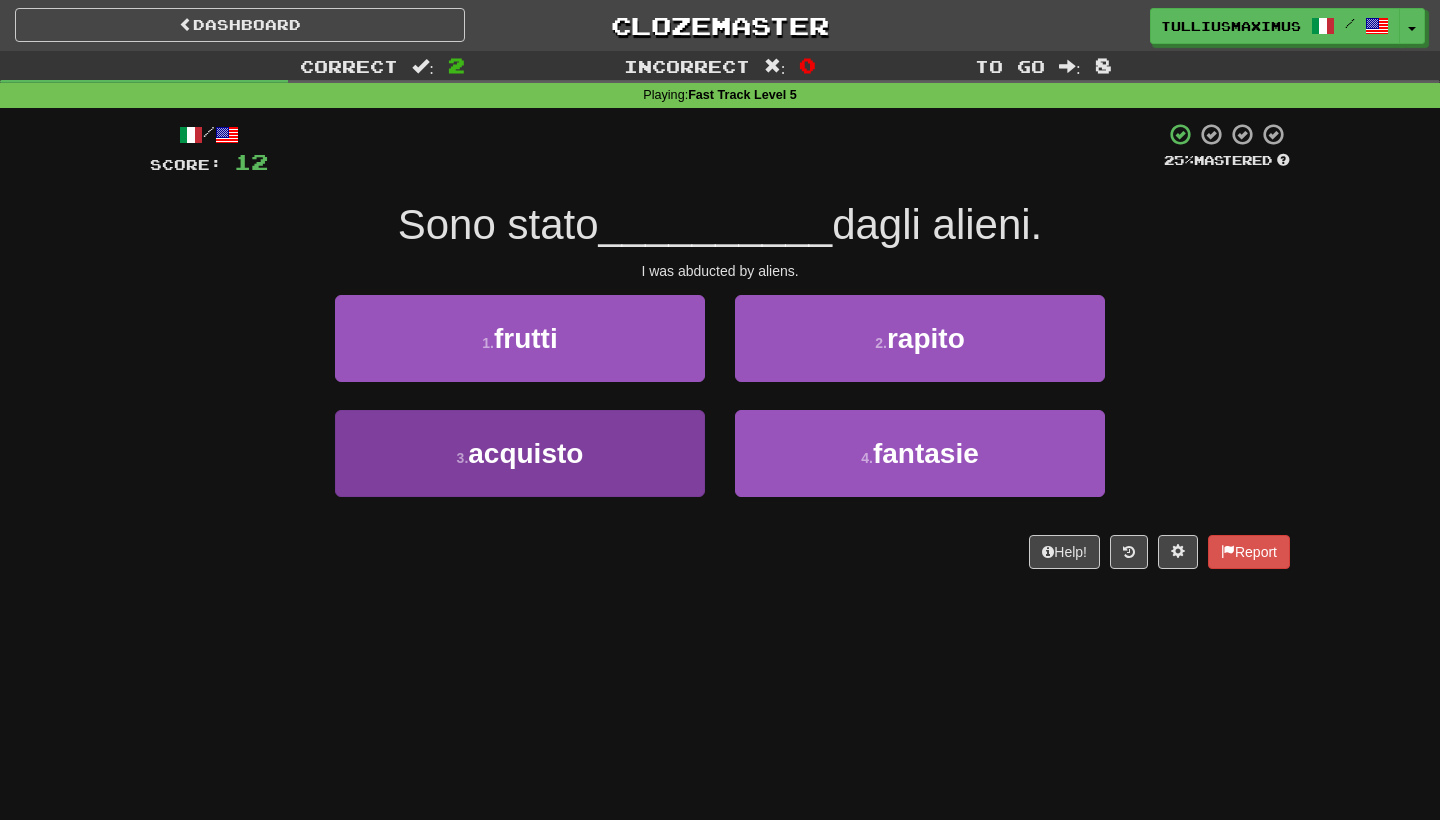 click on "3 .  acquisto" at bounding box center [520, 453] 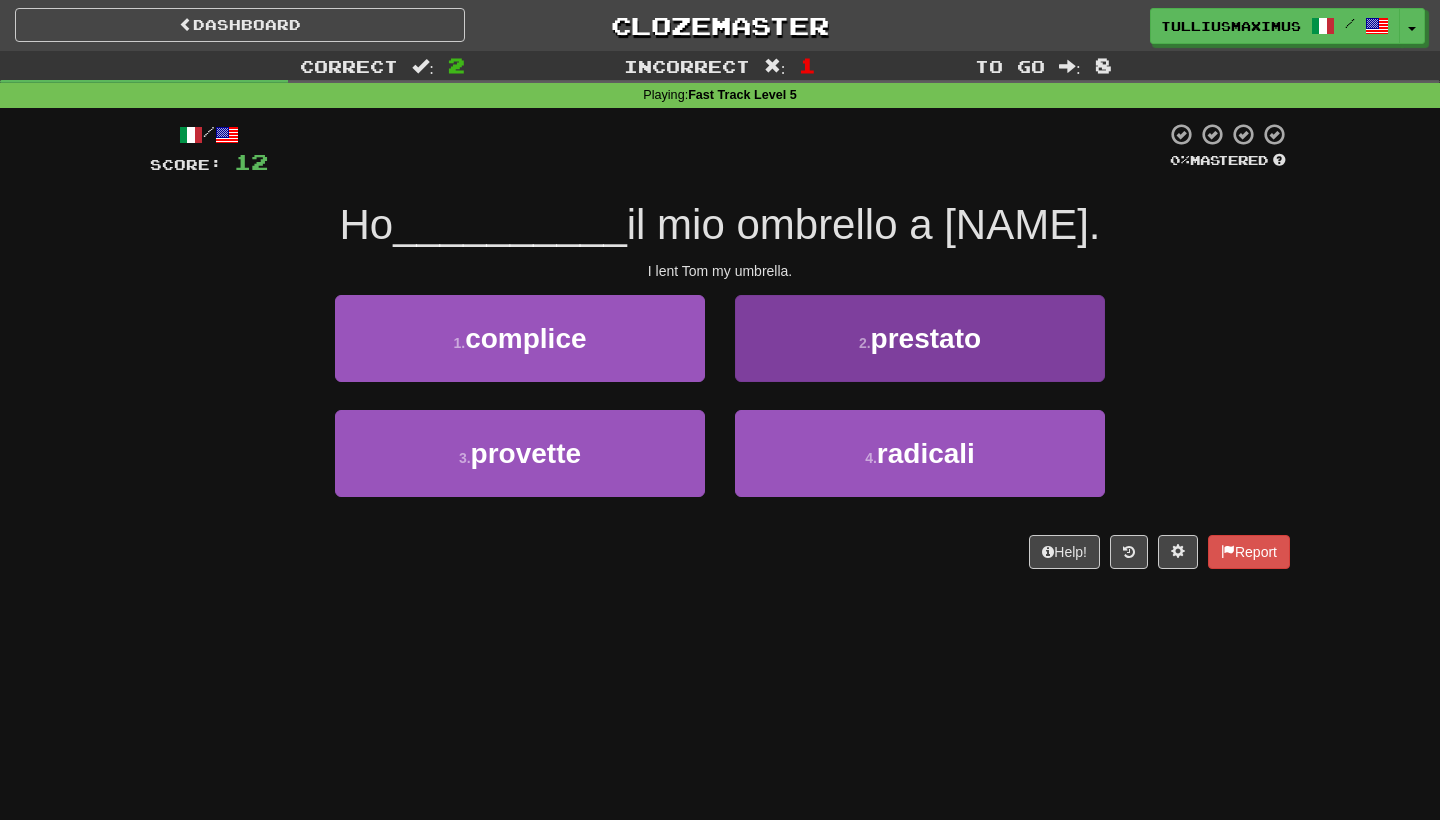 click on "2 .  prestato" at bounding box center [920, 338] 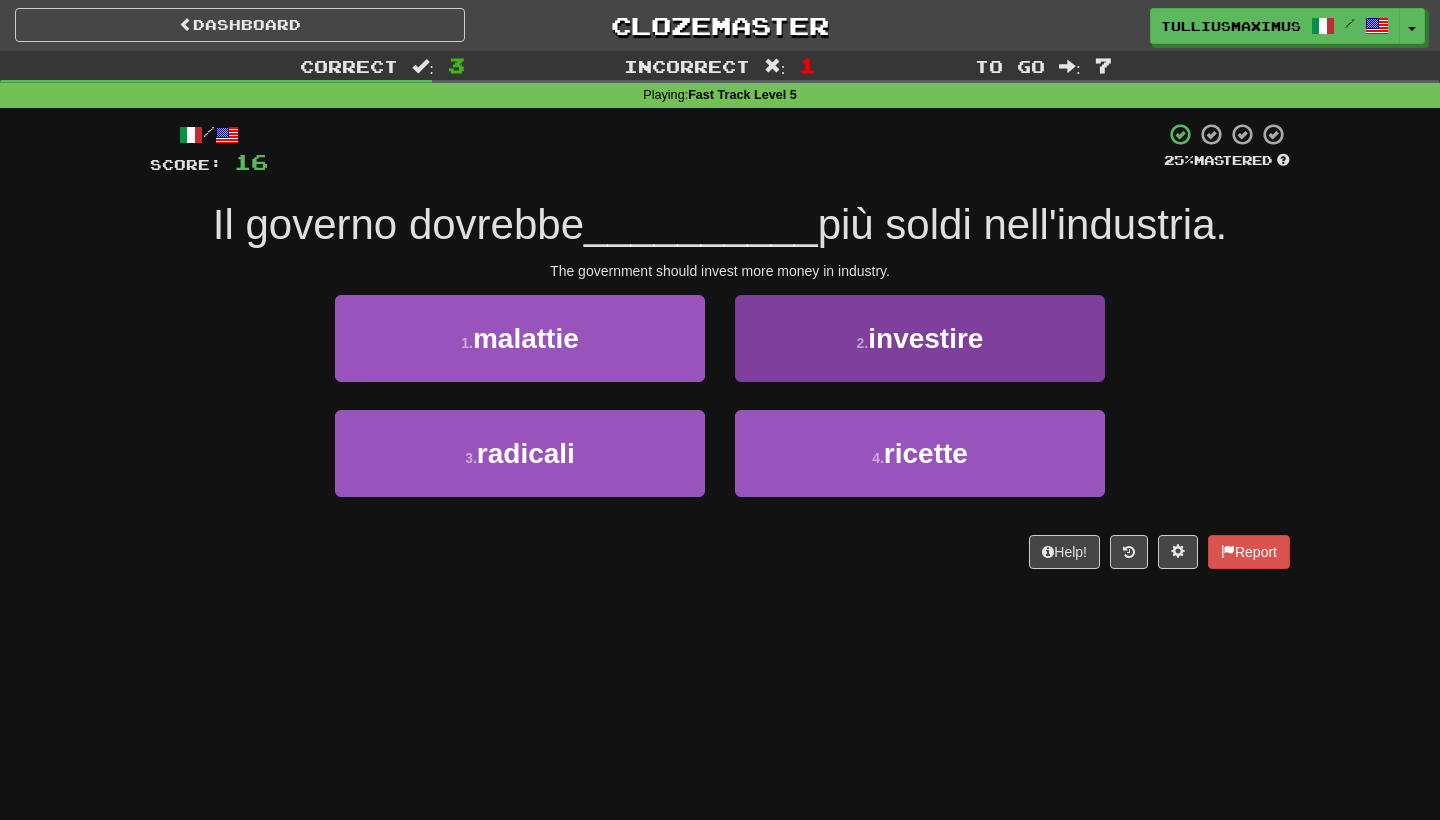 click on "2 .  investire" at bounding box center (920, 338) 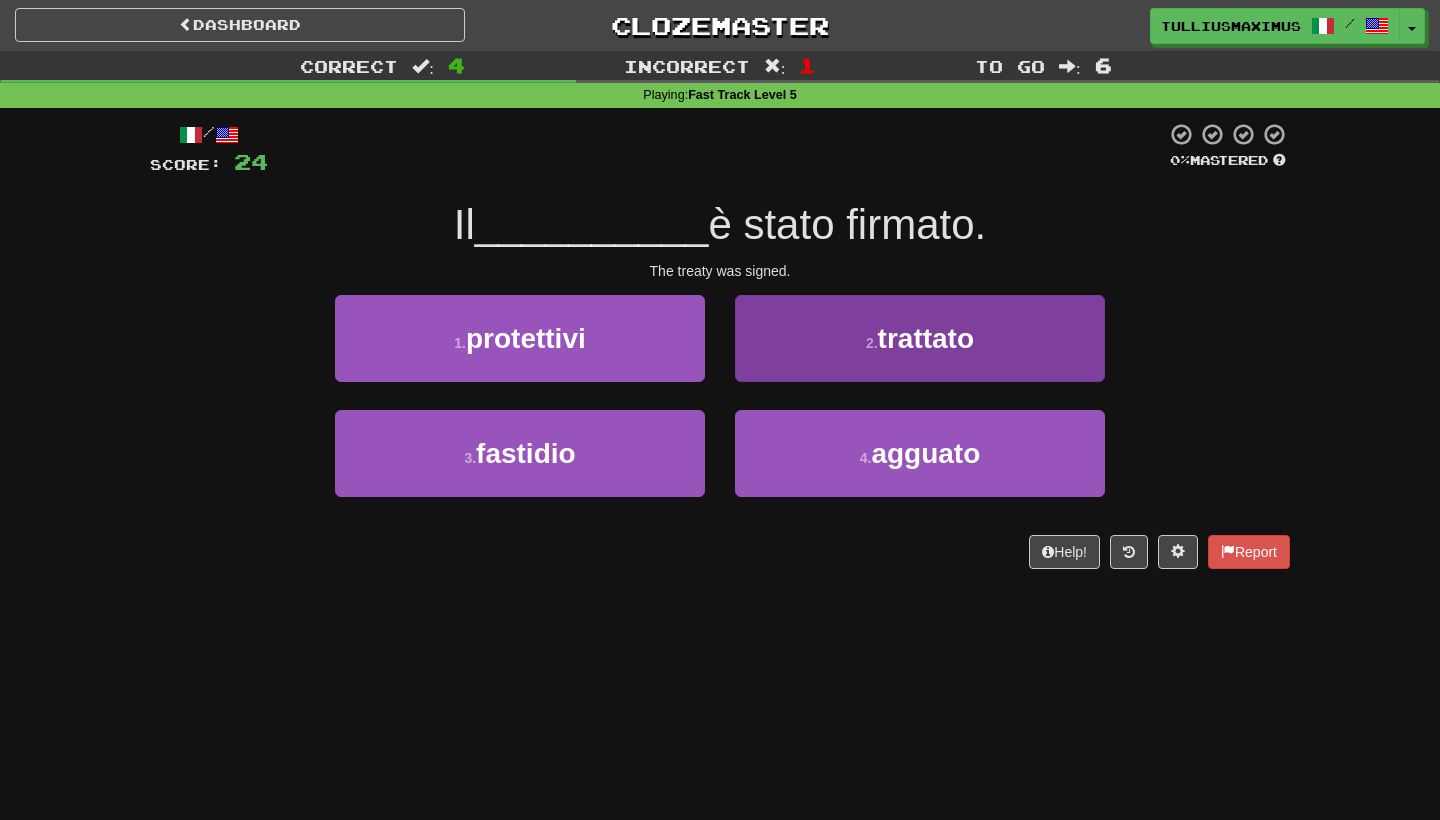 click on "2 .  trattato" at bounding box center (920, 338) 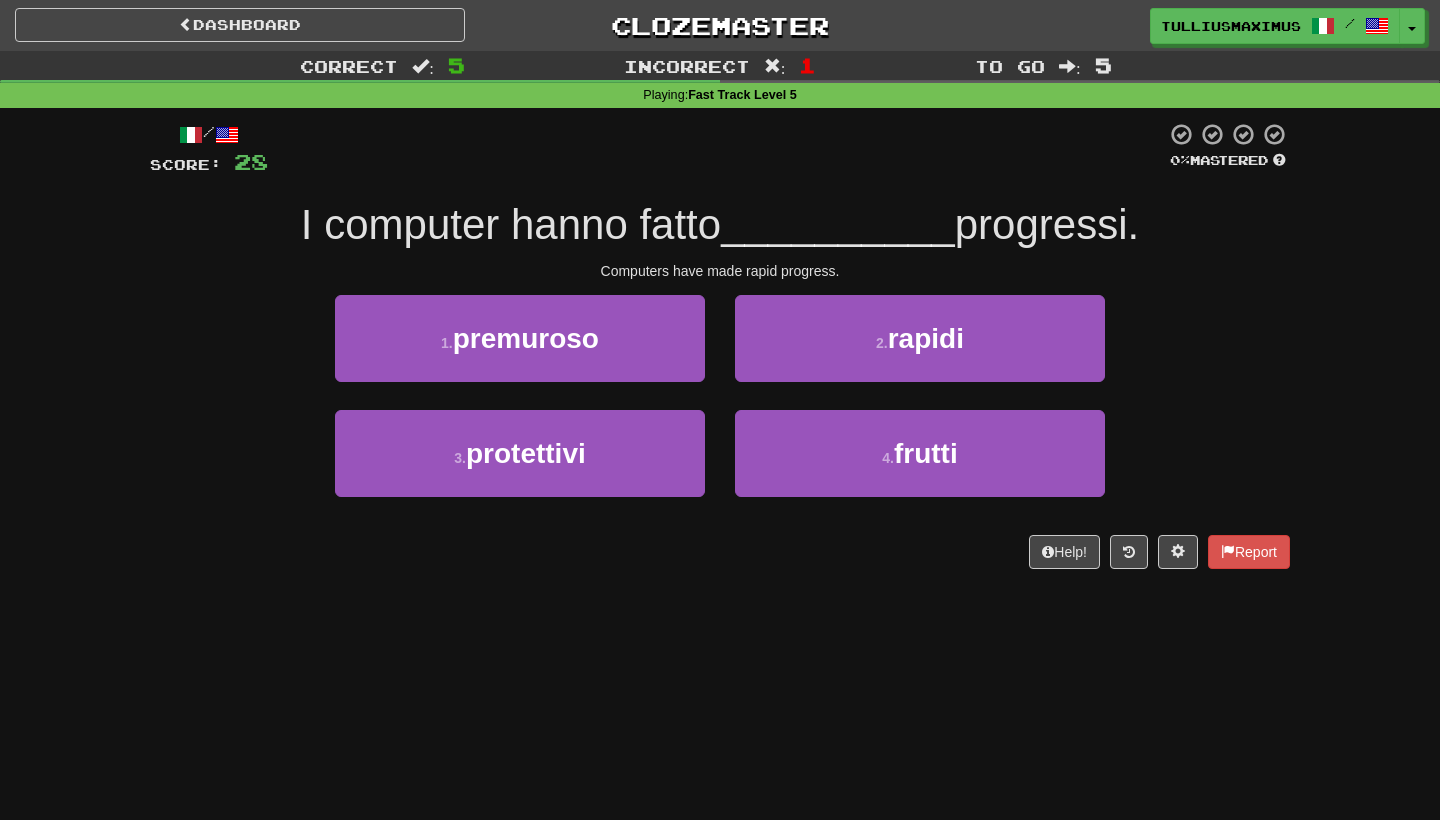 click on "2 .  rapidi" at bounding box center [920, 338] 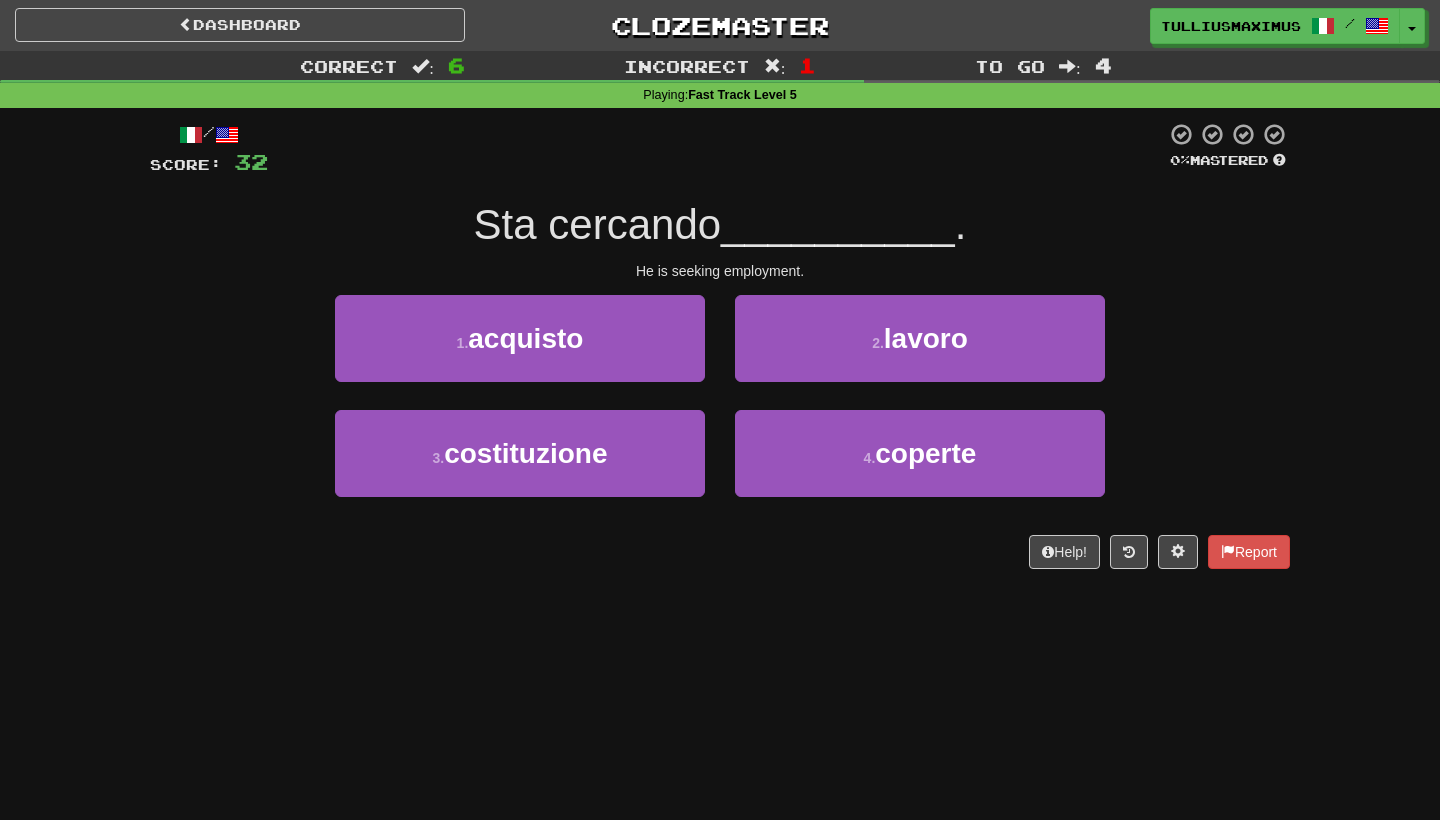 click on "2 .  lavoro" at bounding box center (920, 352) 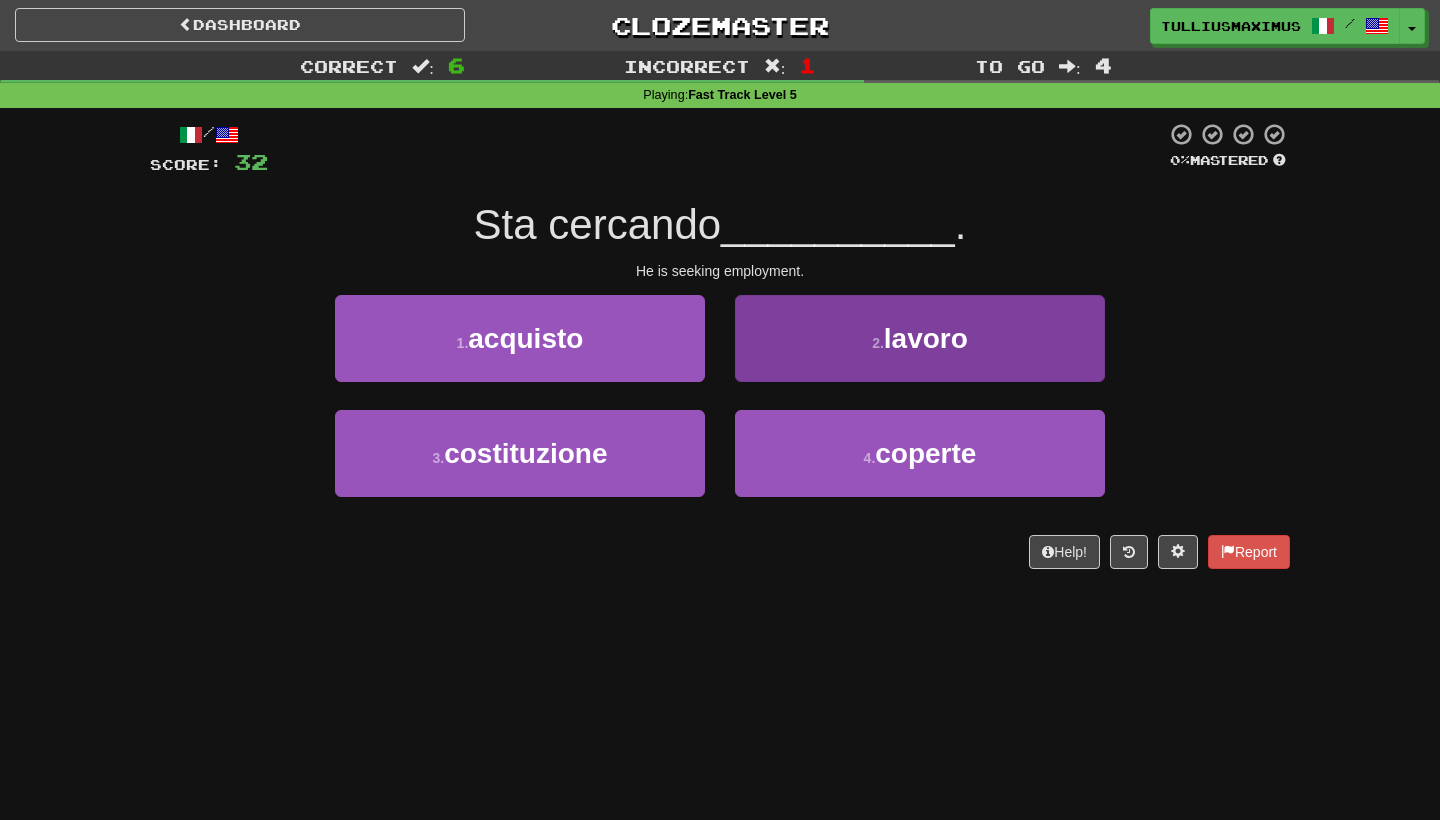 click on "2 .  lavoro" at bounding box center [920, 338] 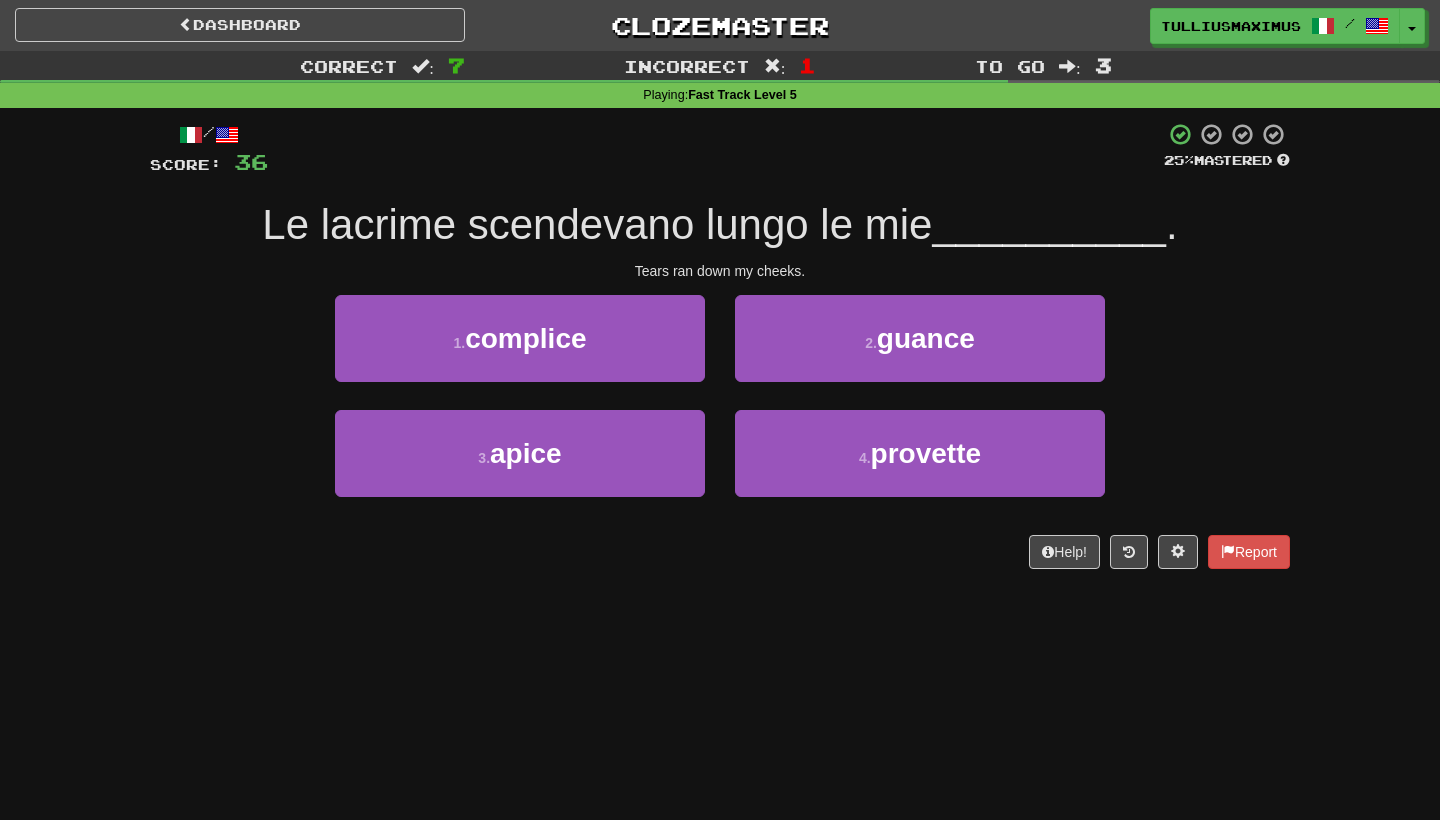 click on "2 .  guance" at bounding box center (920, 352) 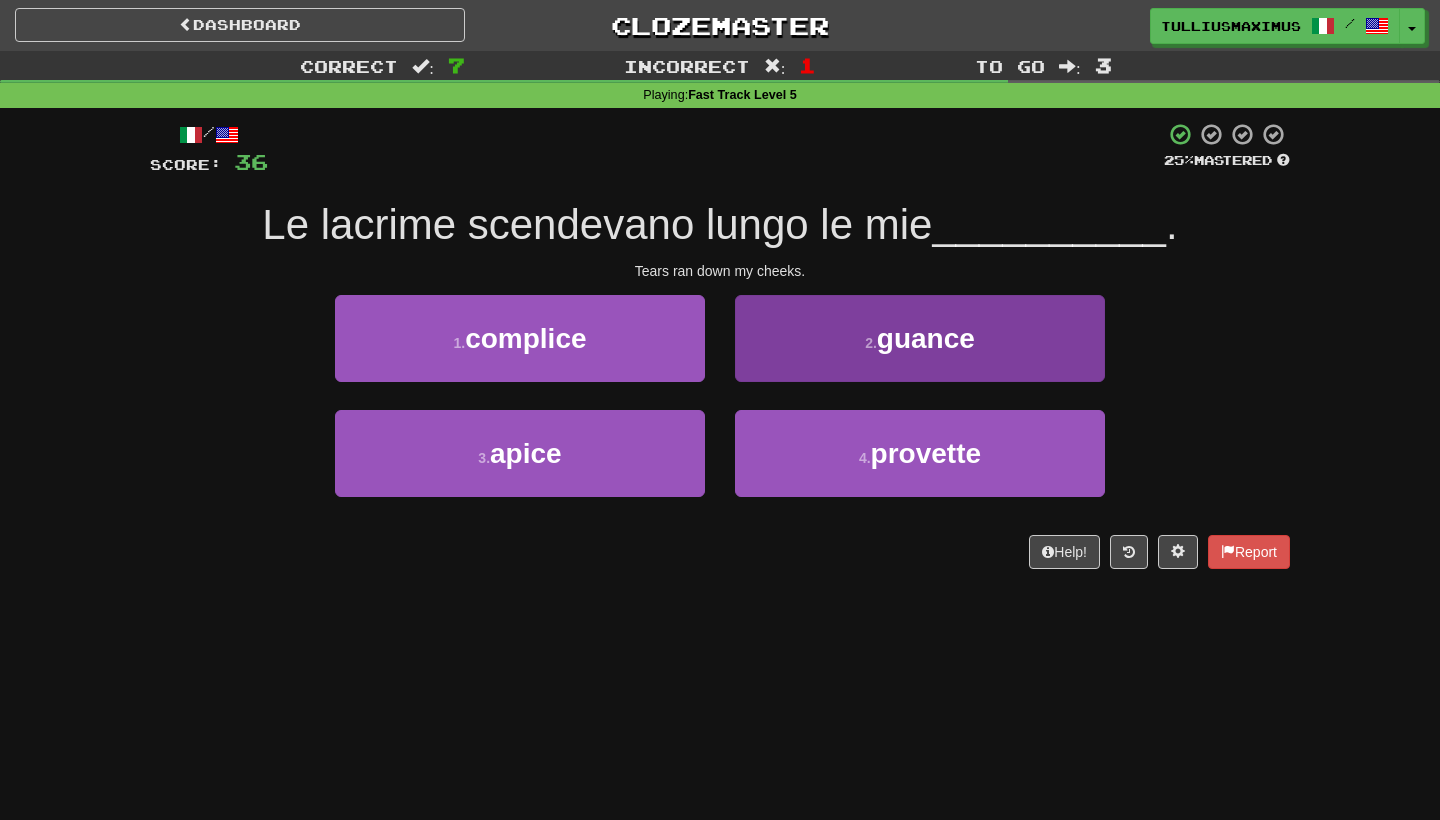 click on "2 .  guance" at bounding box center [920, 338] 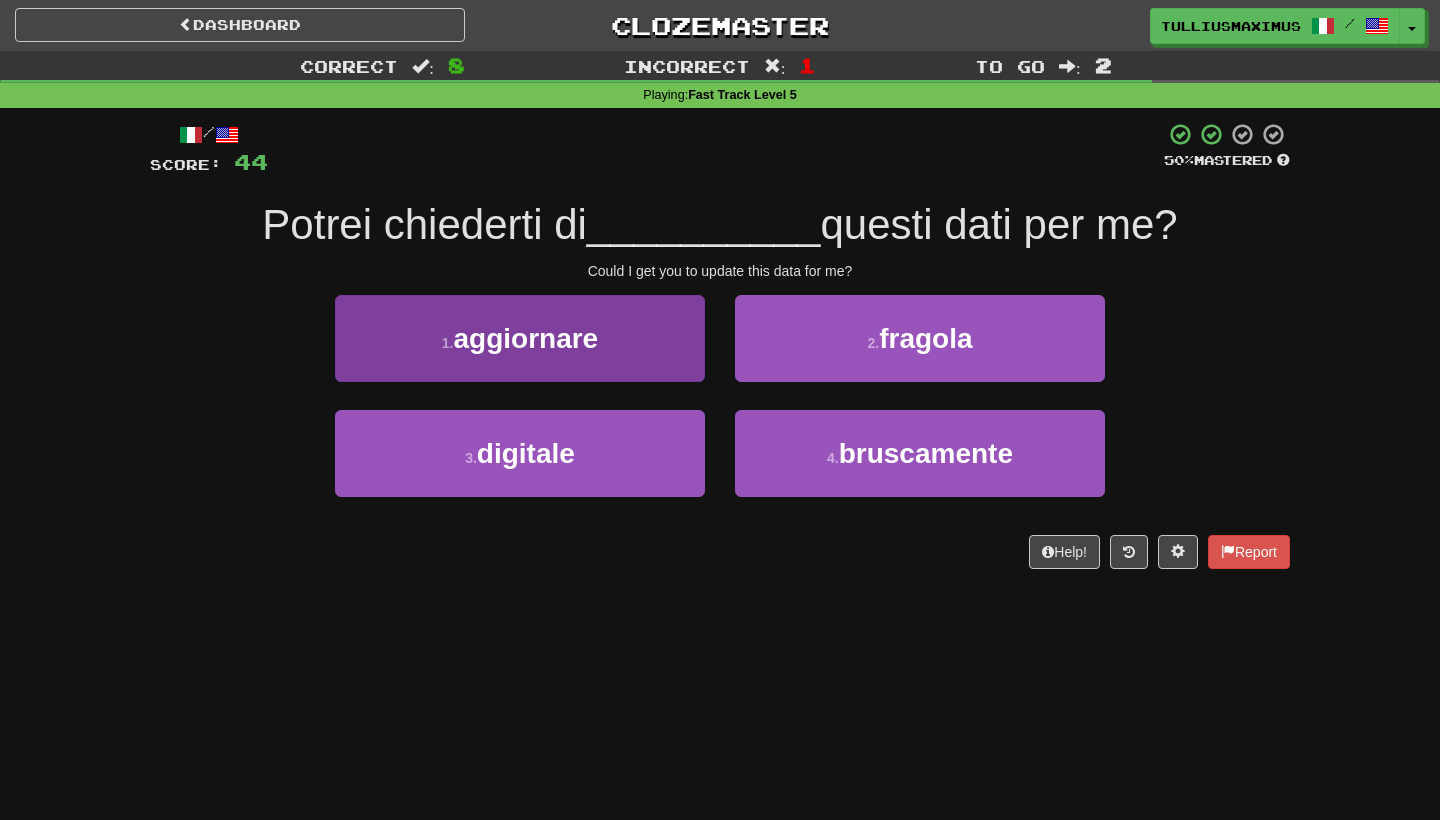 click on "1 .  aggiornare" at bounding box center [520, 338] 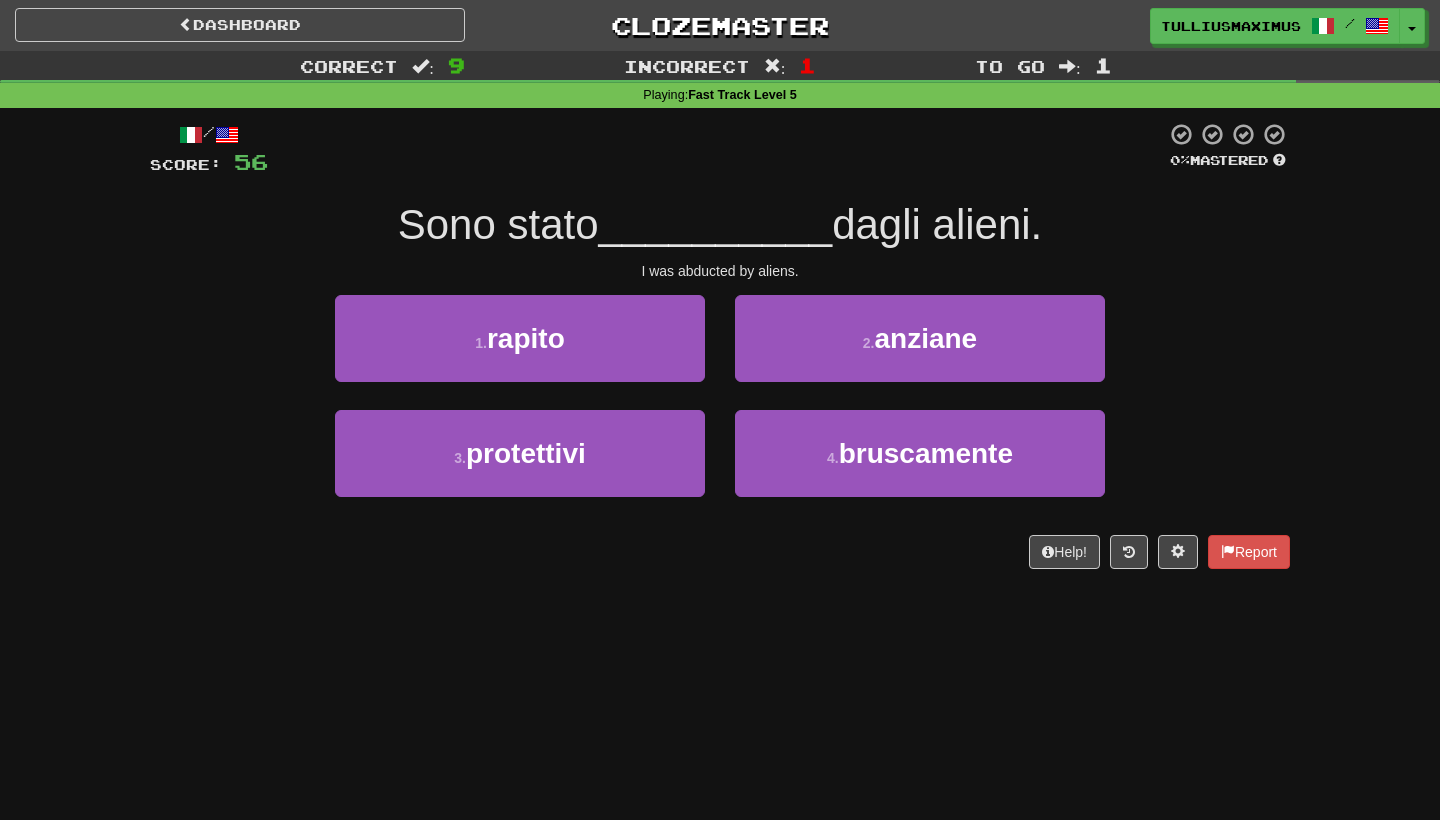 click on "1 .  rapito" at bounding box center (520, 338) 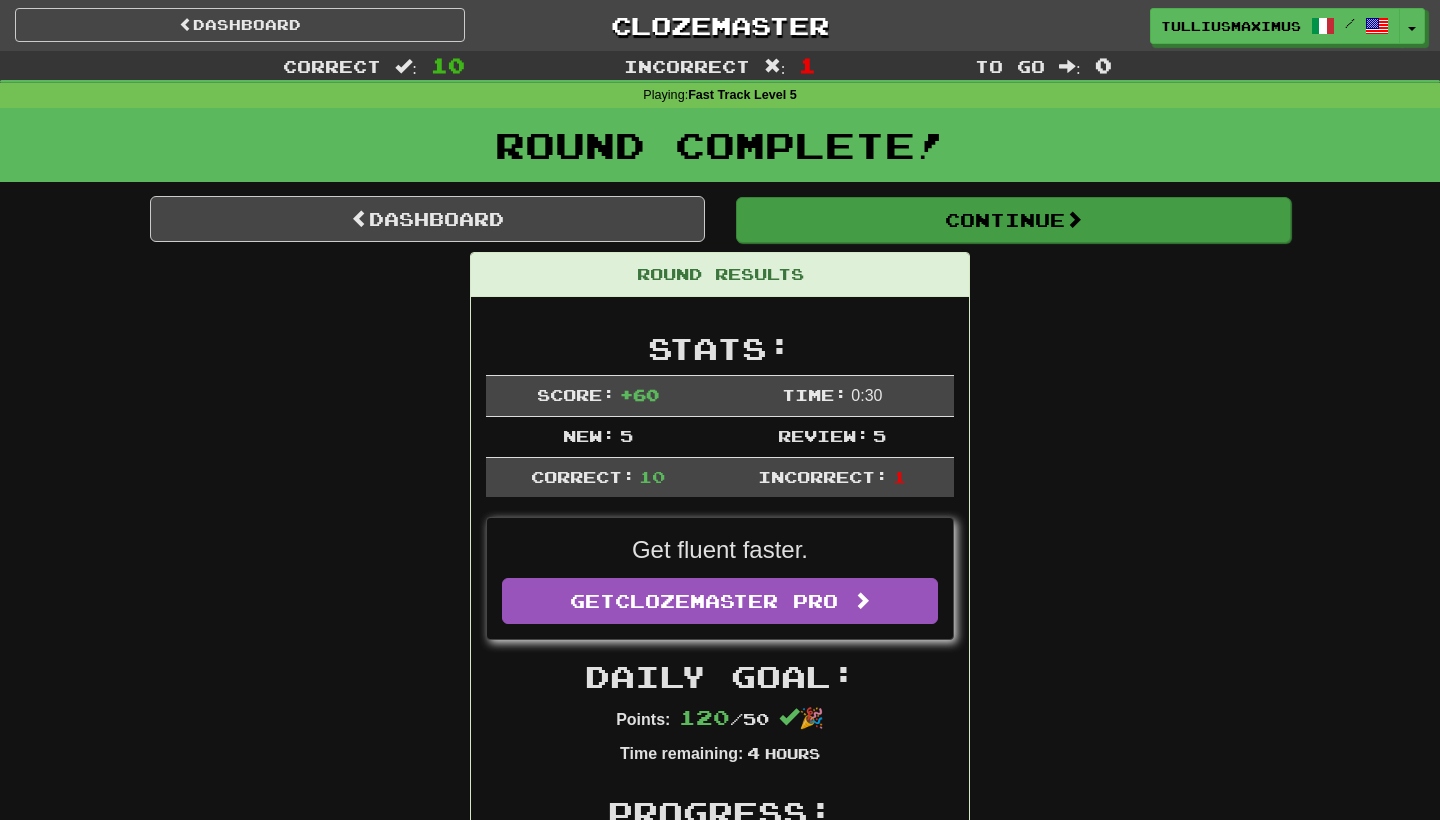 click on "Continue" at bounding box center [1013, 220] 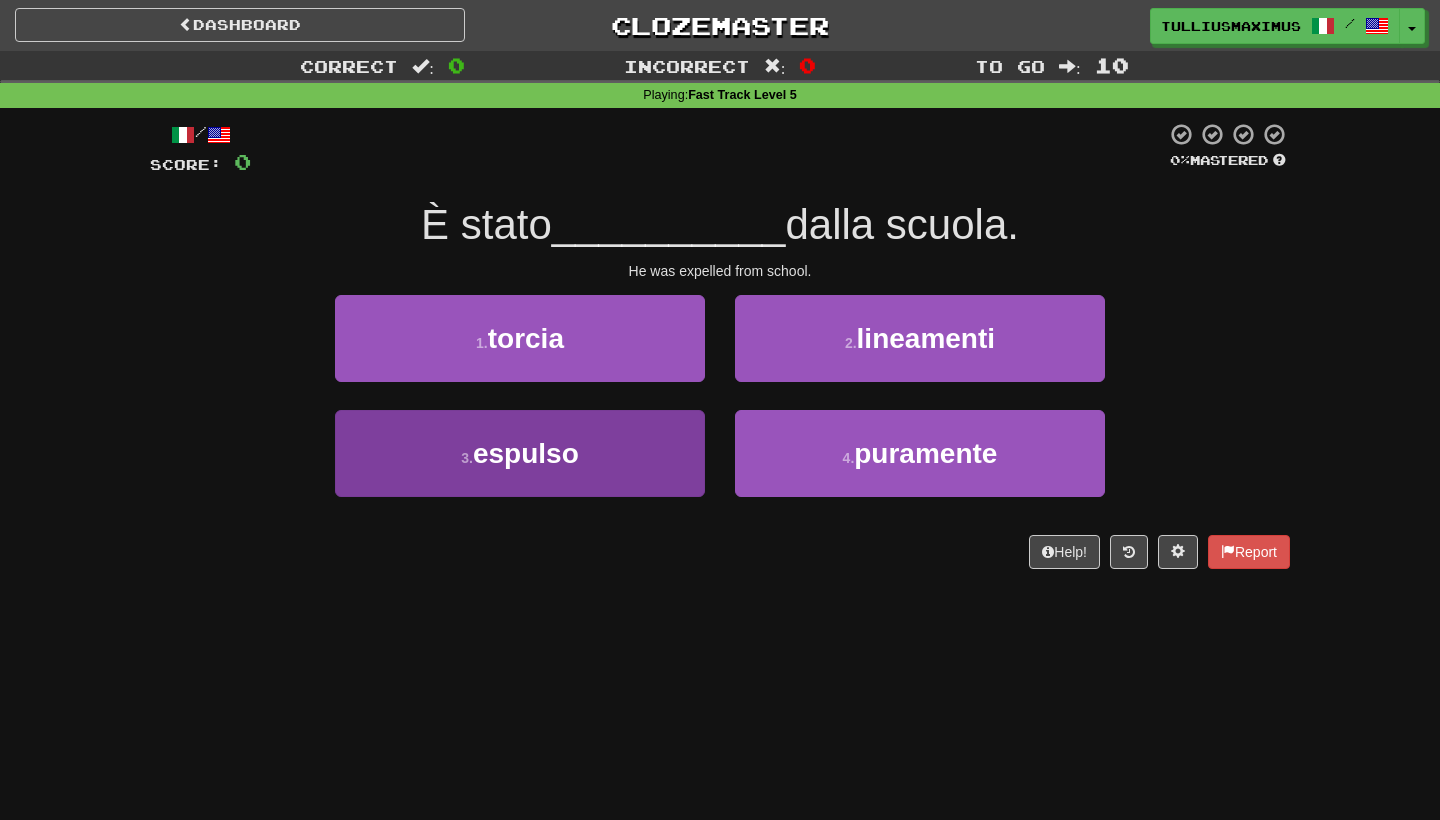 click on "3 .  espulso" at bounding box center [520, 453] 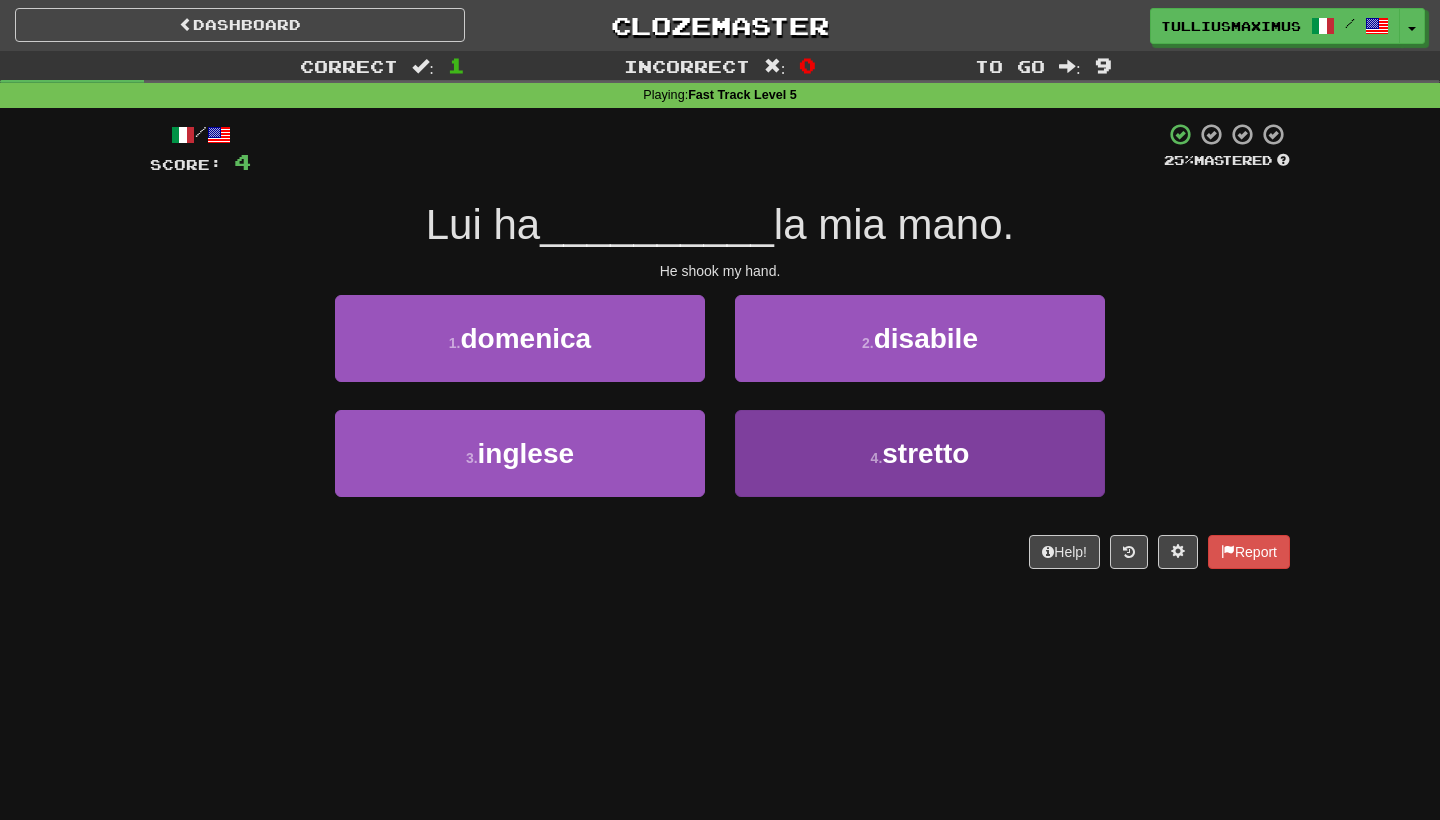 click on "4 .  stretto" at bounding box center [920, 453] 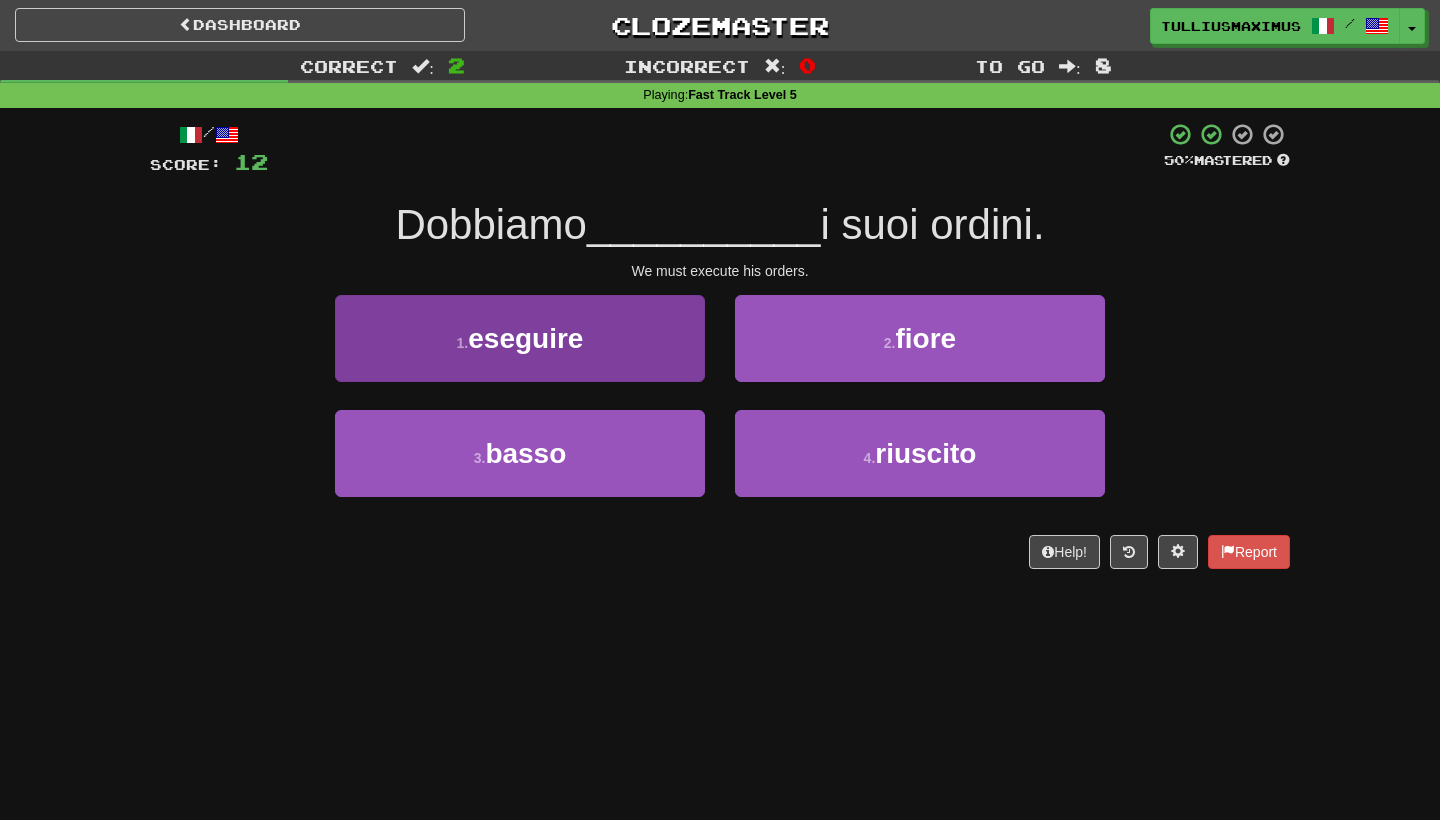 click on "1 .  eseguire" at bounding box center (520, 338) 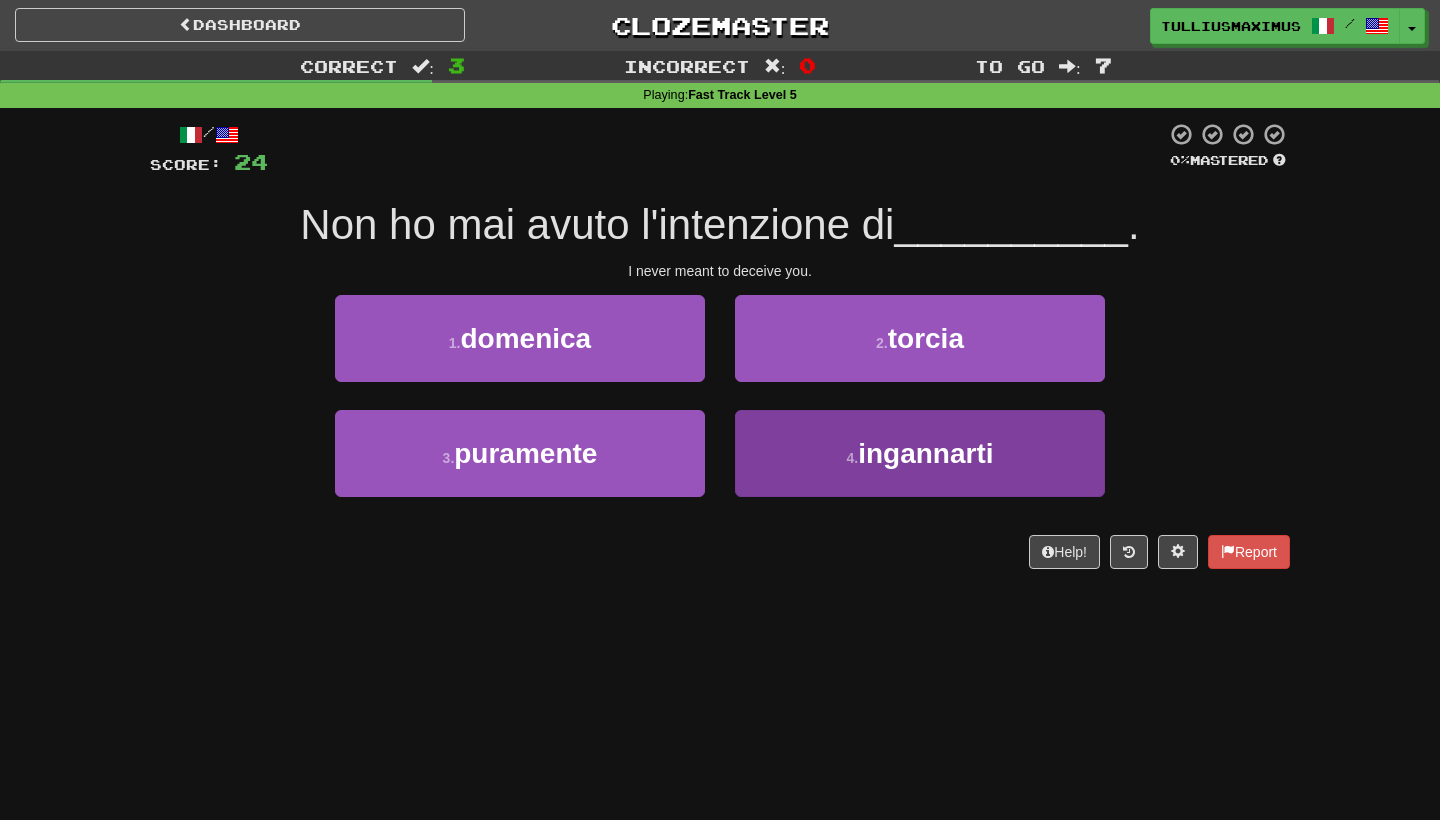 click on "4 .  ingannarti" at bounding box center (920, 453) 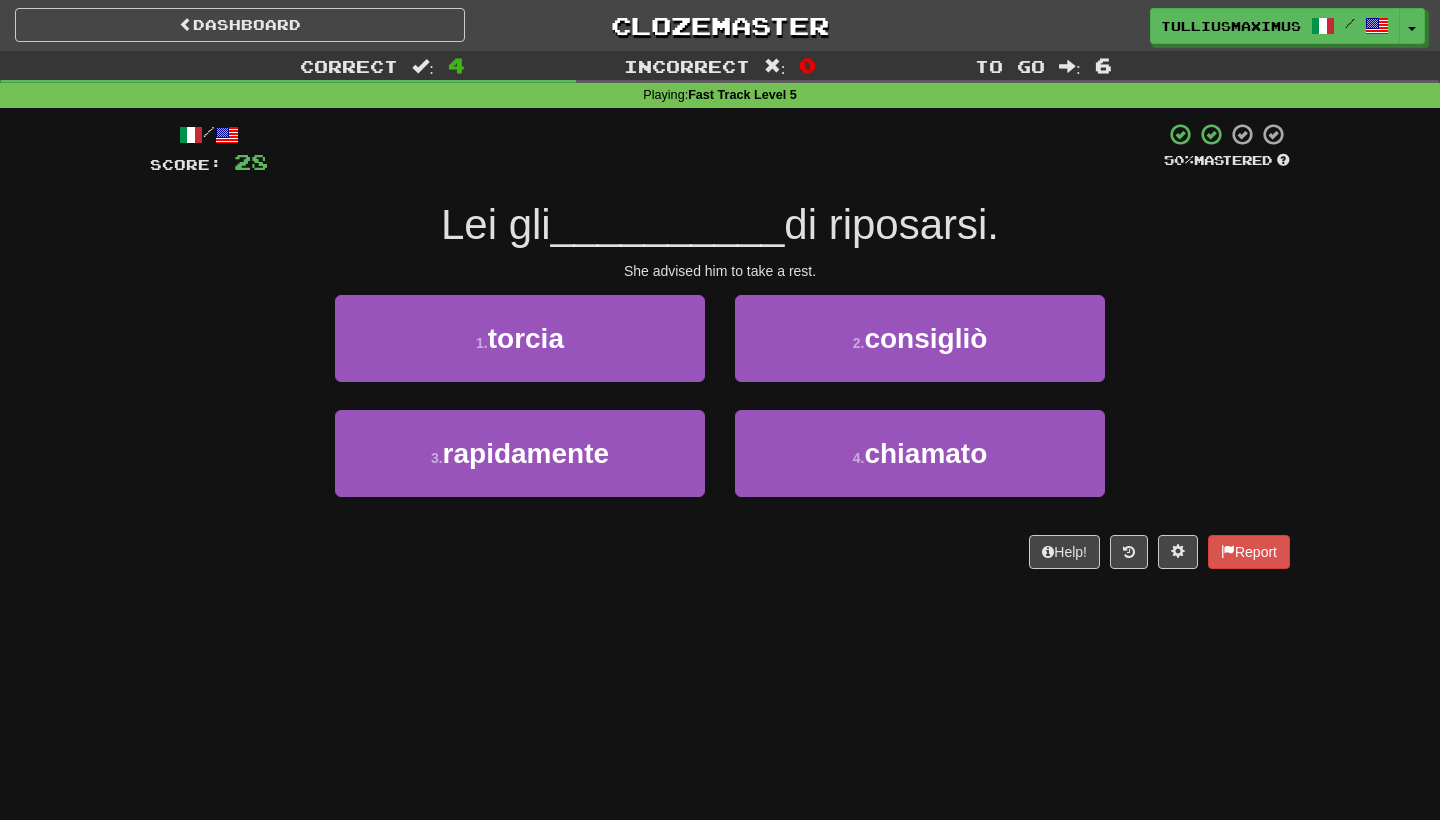 click on "She advised him to take a rest." at bounding box center [720, 271] 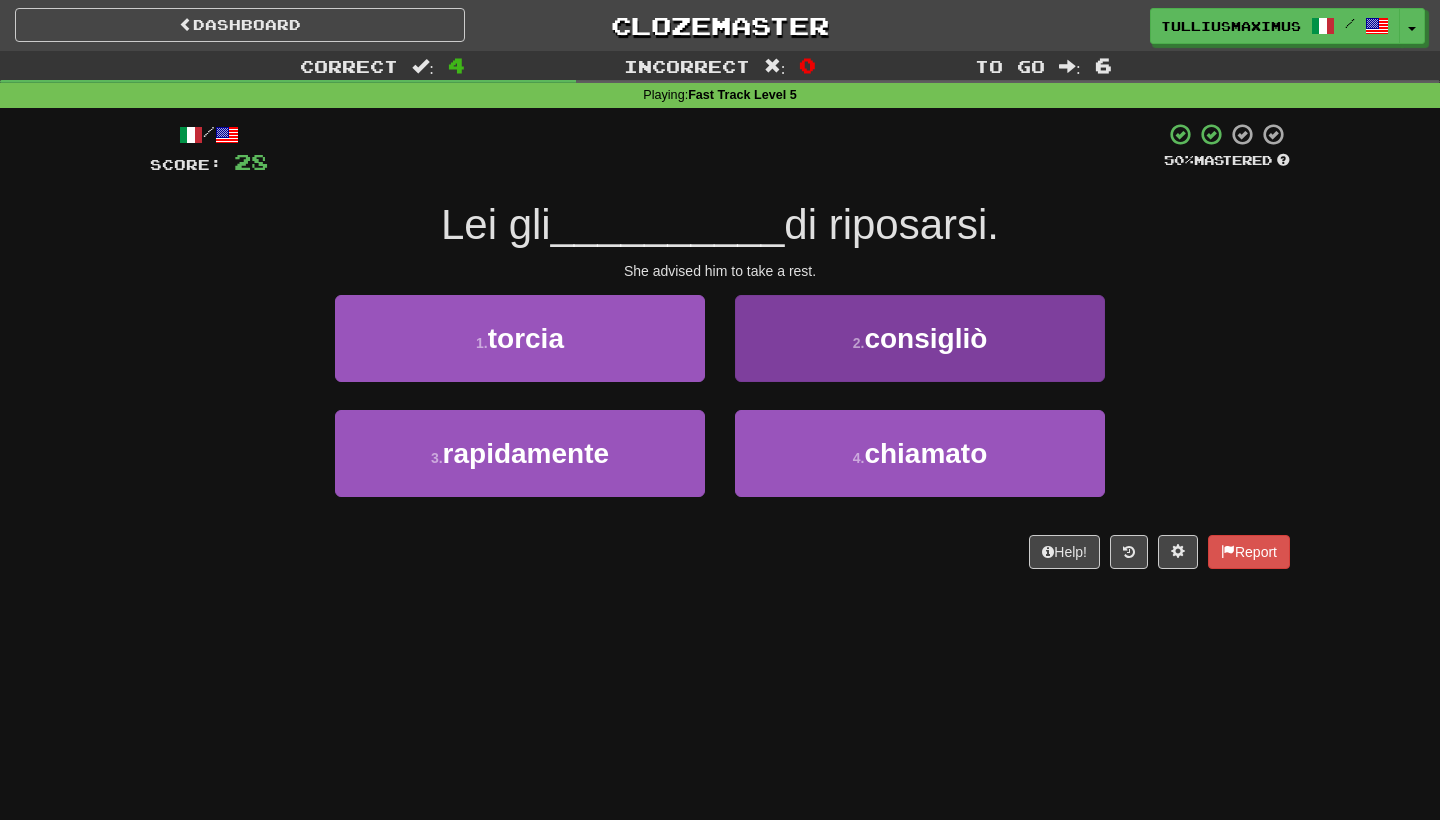 click on "2 .  consigliò" at bounding box center [920, 338] 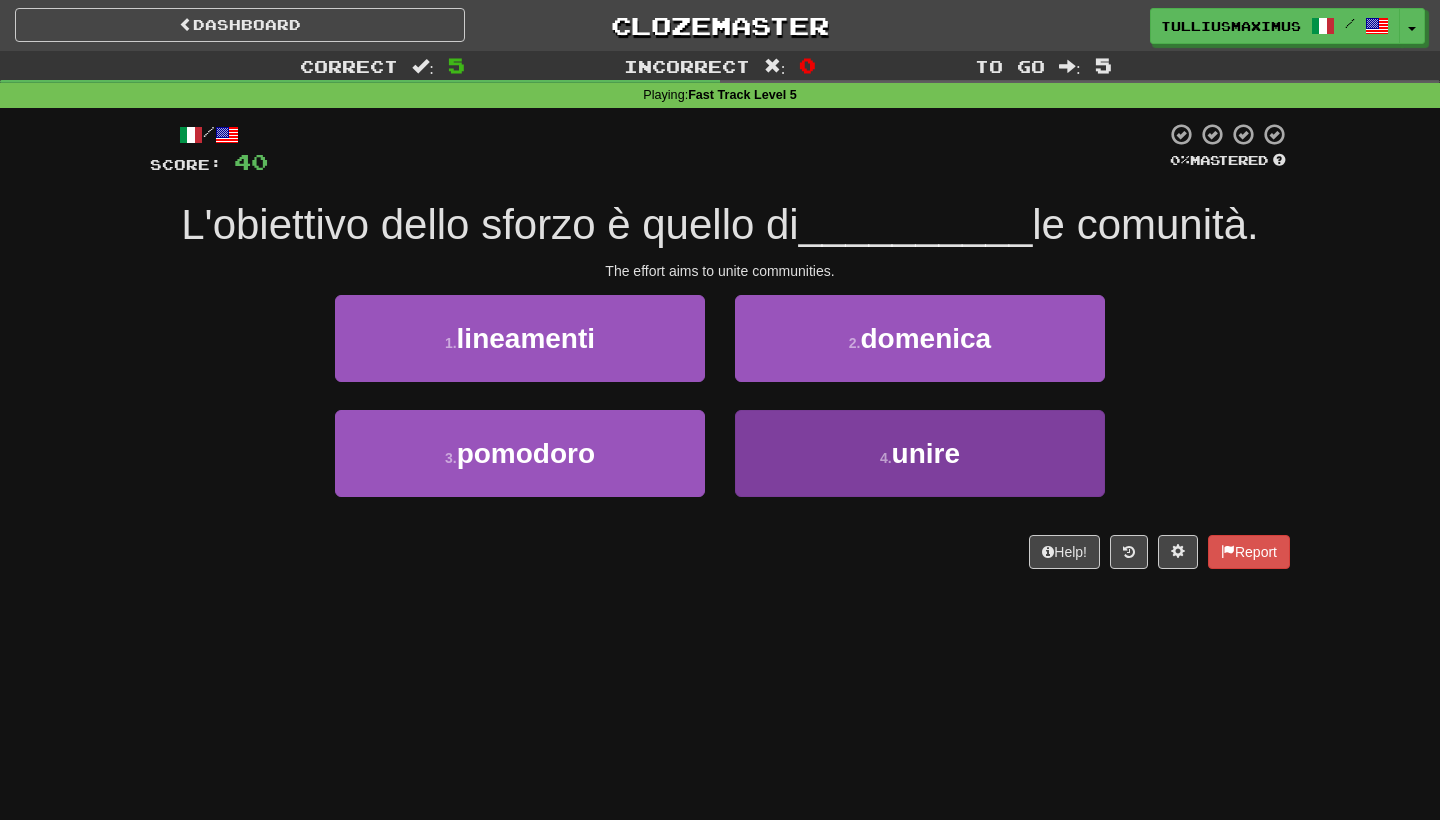 click on "4 .  unire" at bounding box center (920, 453) 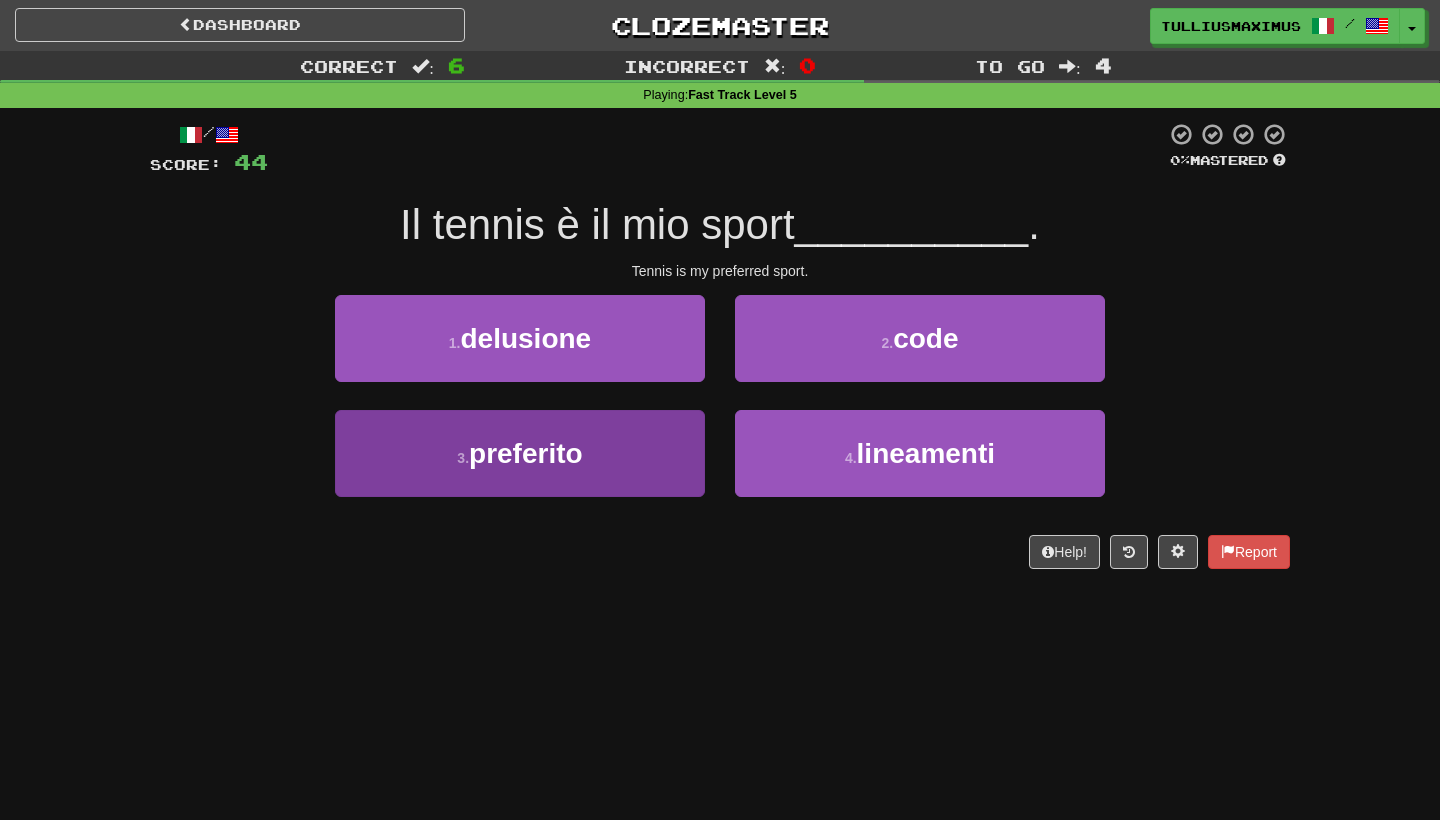 click on "3 .  preferito" at bounding box center (520, 453) 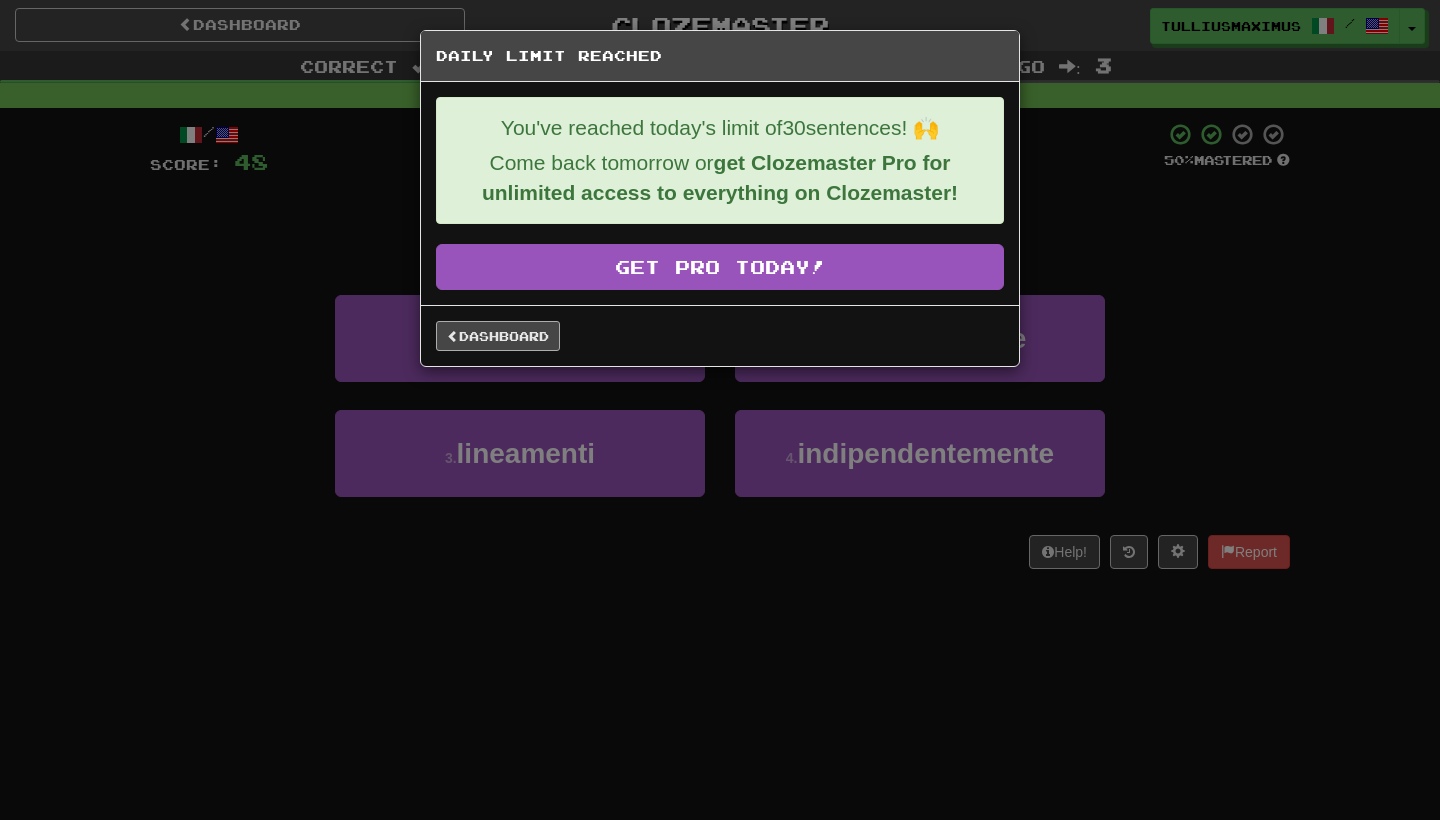 click on "Dashboard" at bounding box center [498, 336] 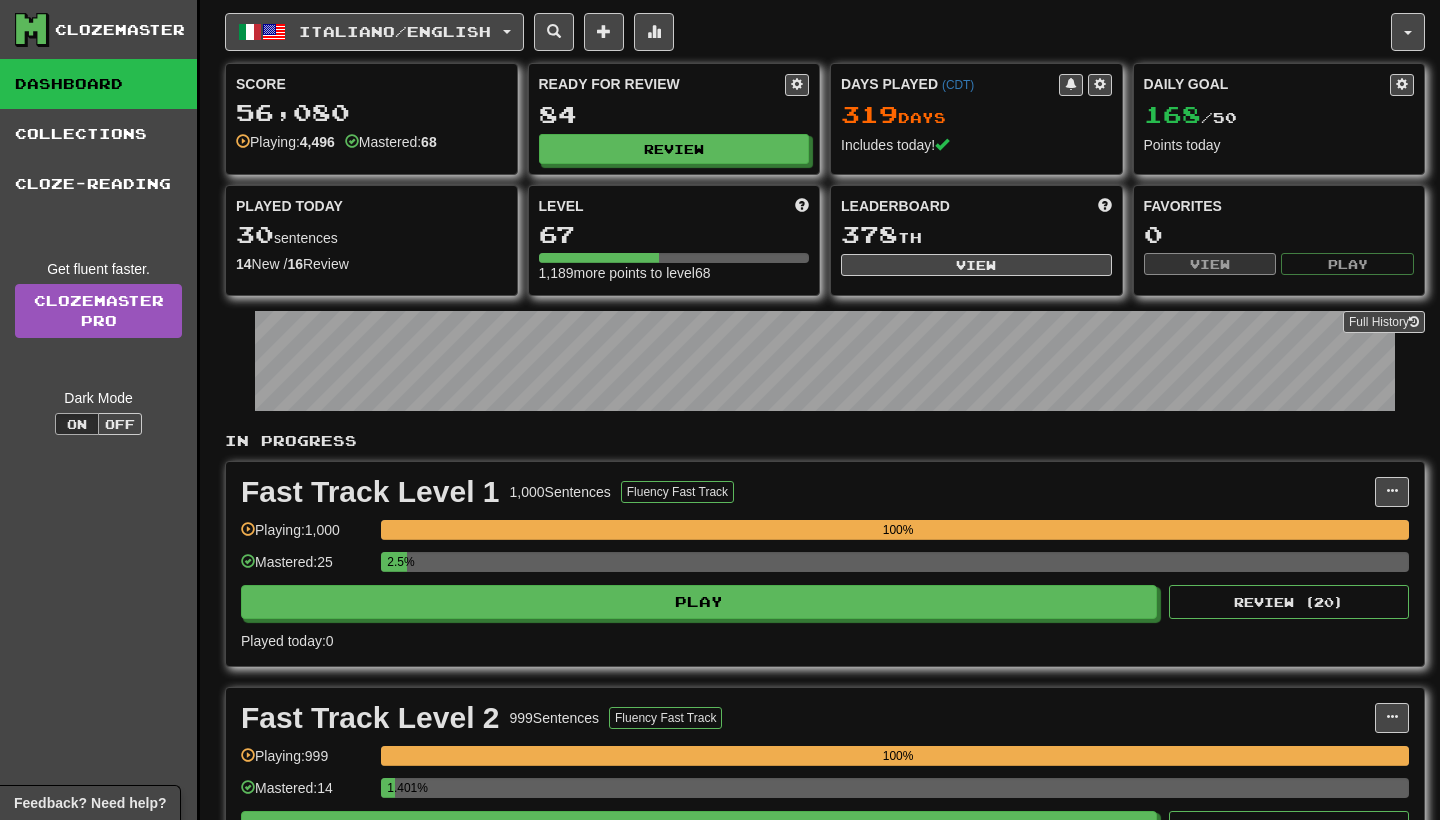 scroll, scrollTop: 0, scrollLeft: 0, axis: both 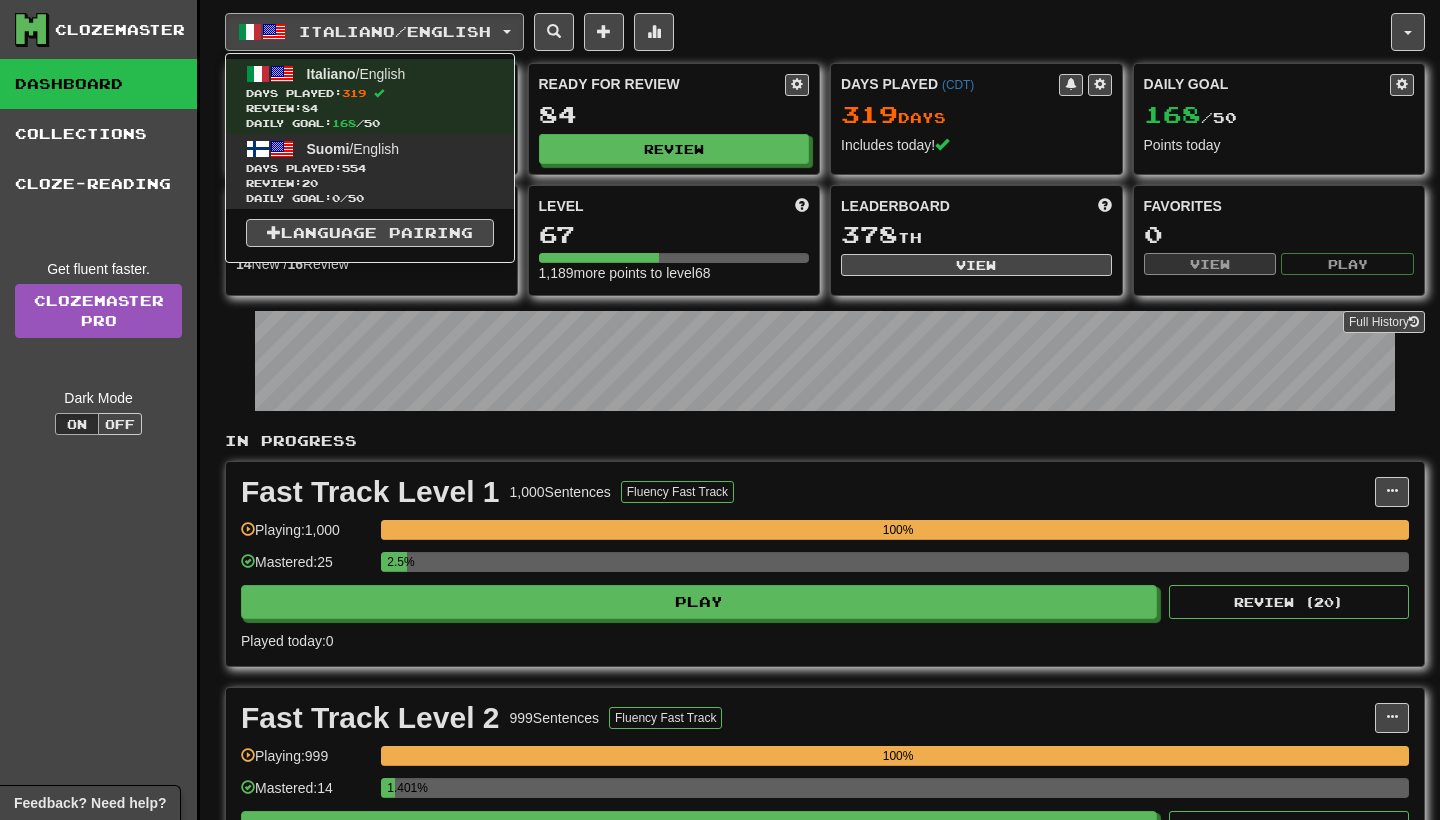 click on "Days Played:  554" at bounding box center [370, 168] 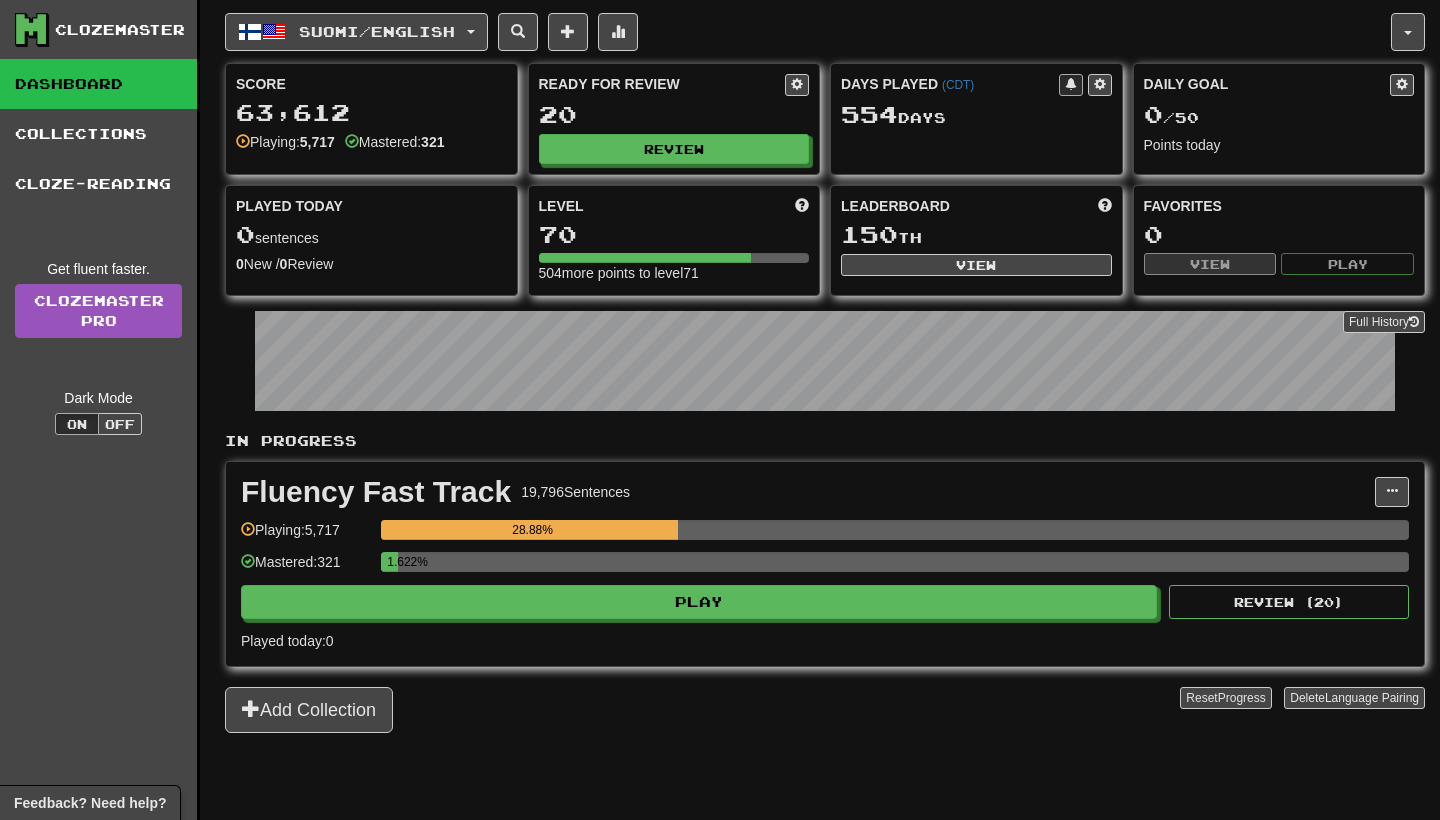 scroll, scrollTop: 0, scrollLeft: 0, axis: both 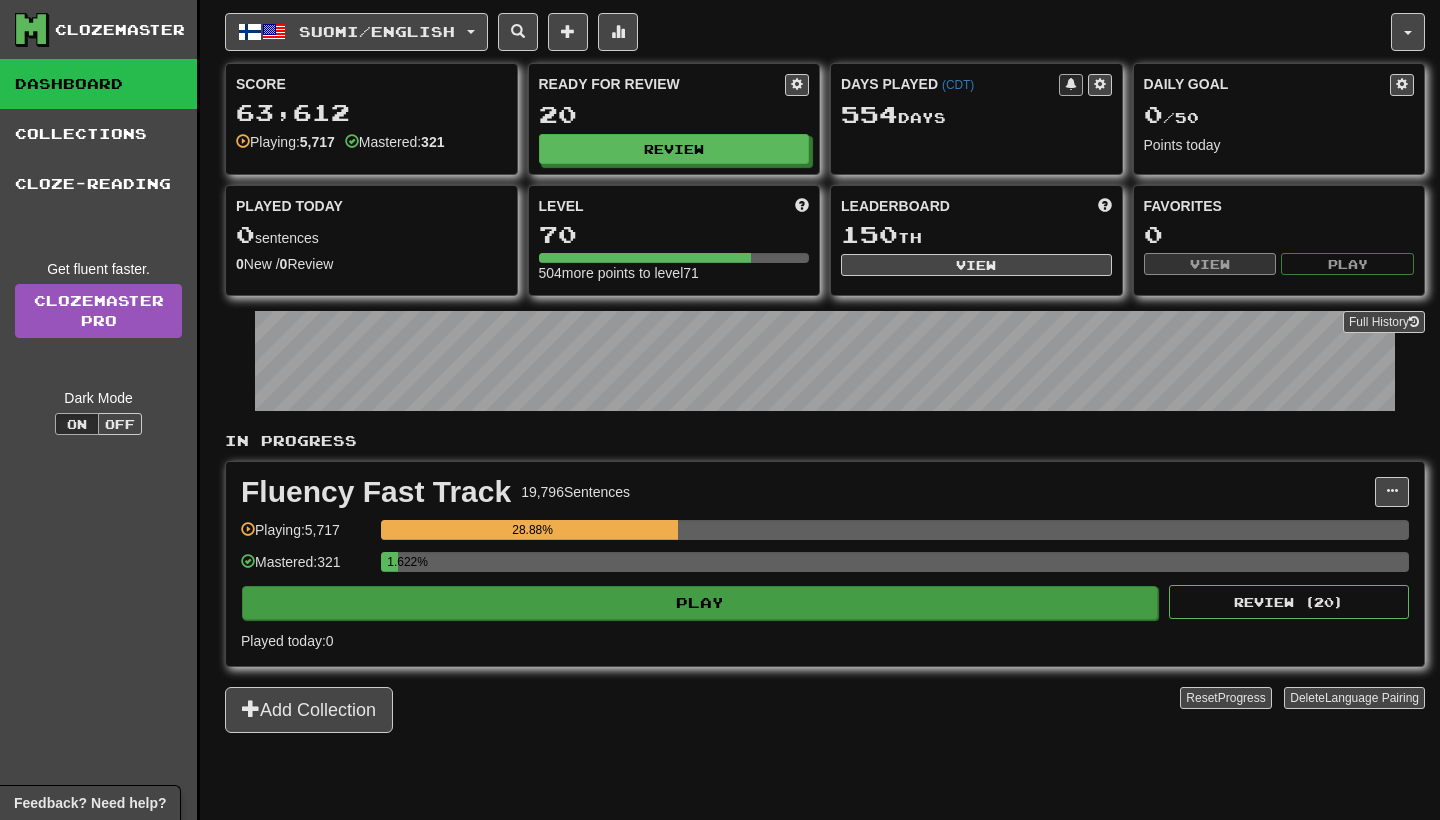 click on "Play" at bounding box center [700, 603] 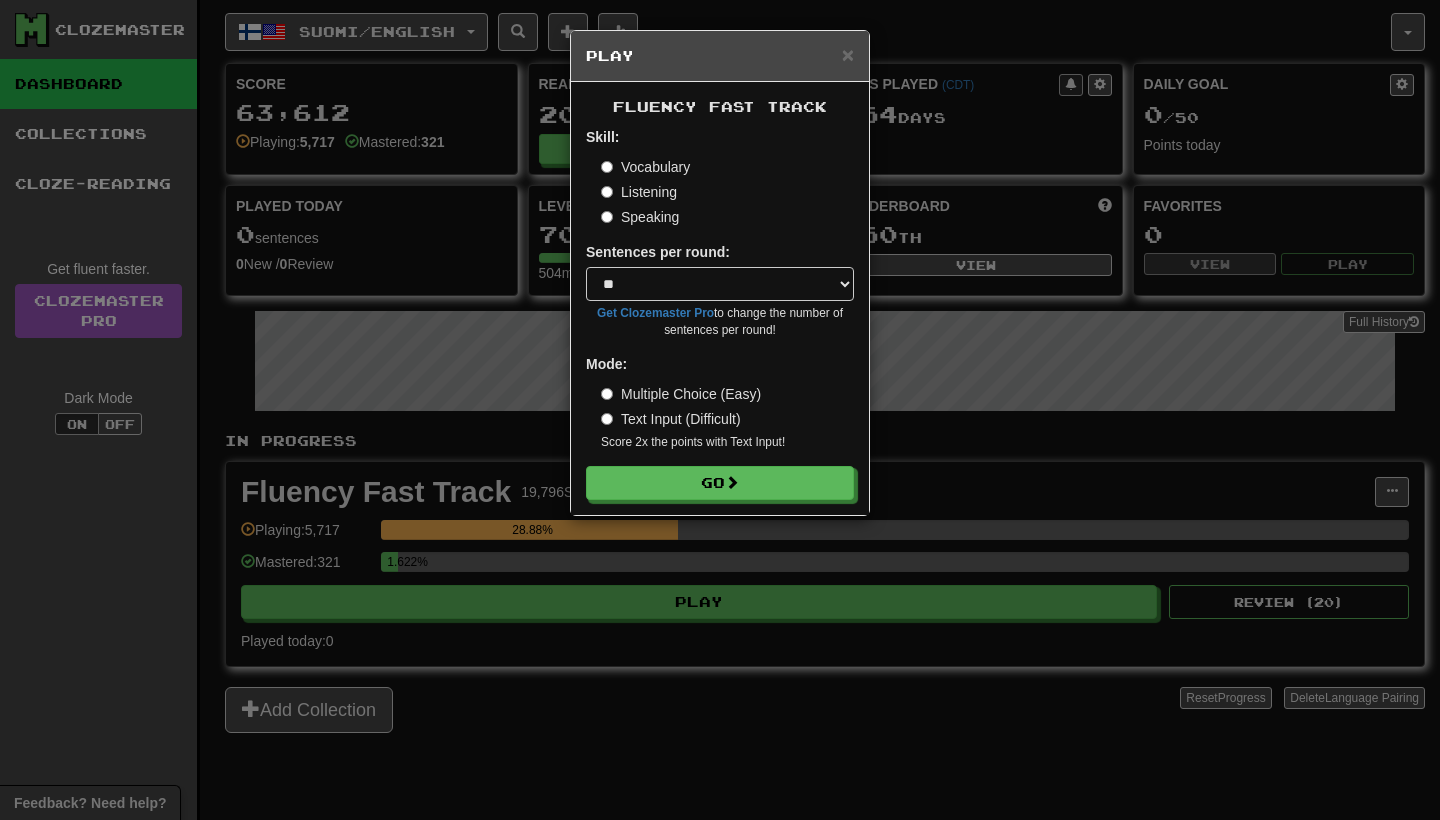 click on "Skill: Vocabulary Listening Speaking Sentences per round: * ** ** ** ** ** *** ******** Get Clozemaster Pro  to change the number of sentences per round! Mode: Multiple Choice (Easy) Text Input (Difficult) Score 2x the points with Text Input ! Go" at bounding box center (720, 313) 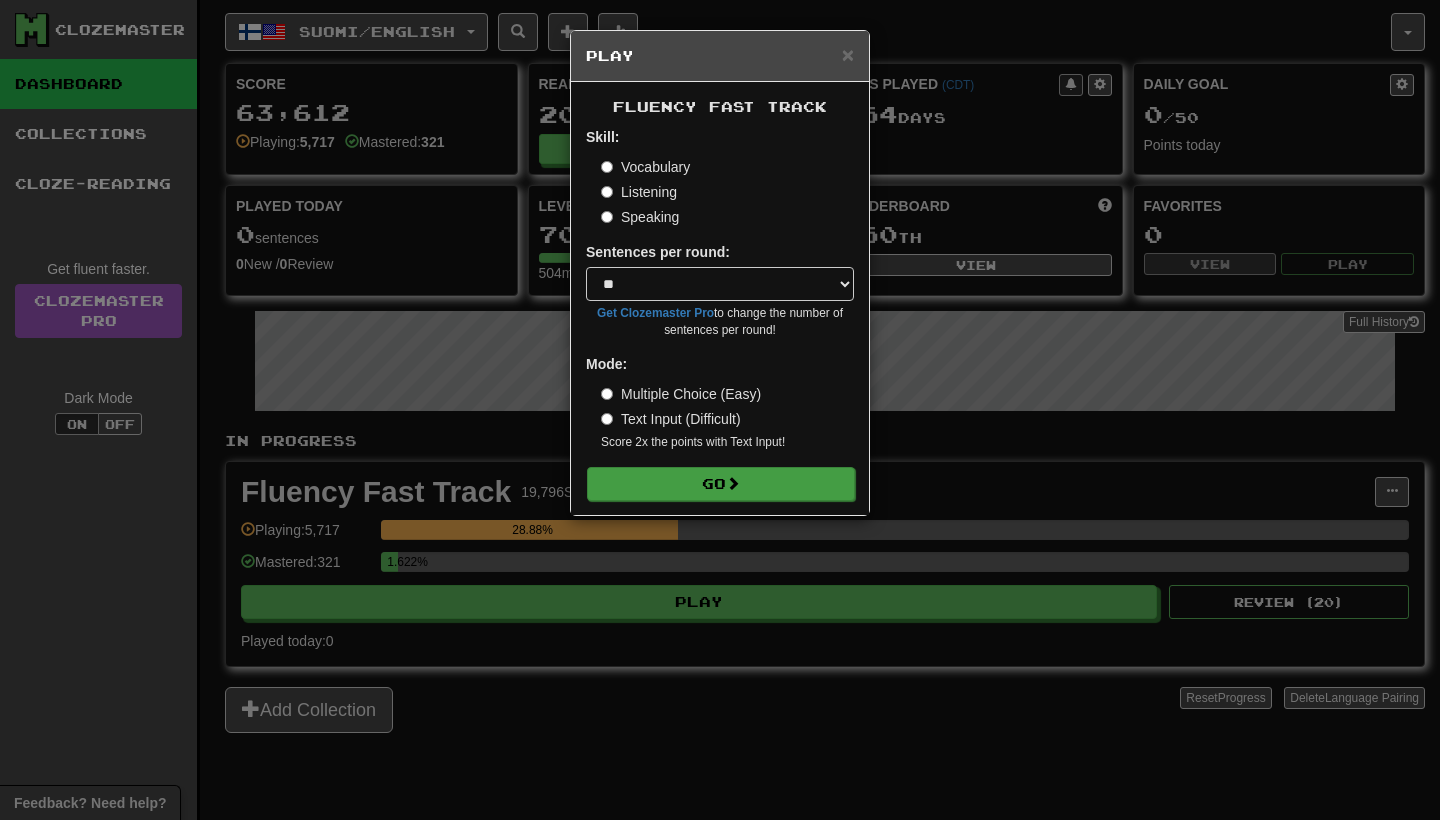 click on "Go" at bounding box center (721, 484) 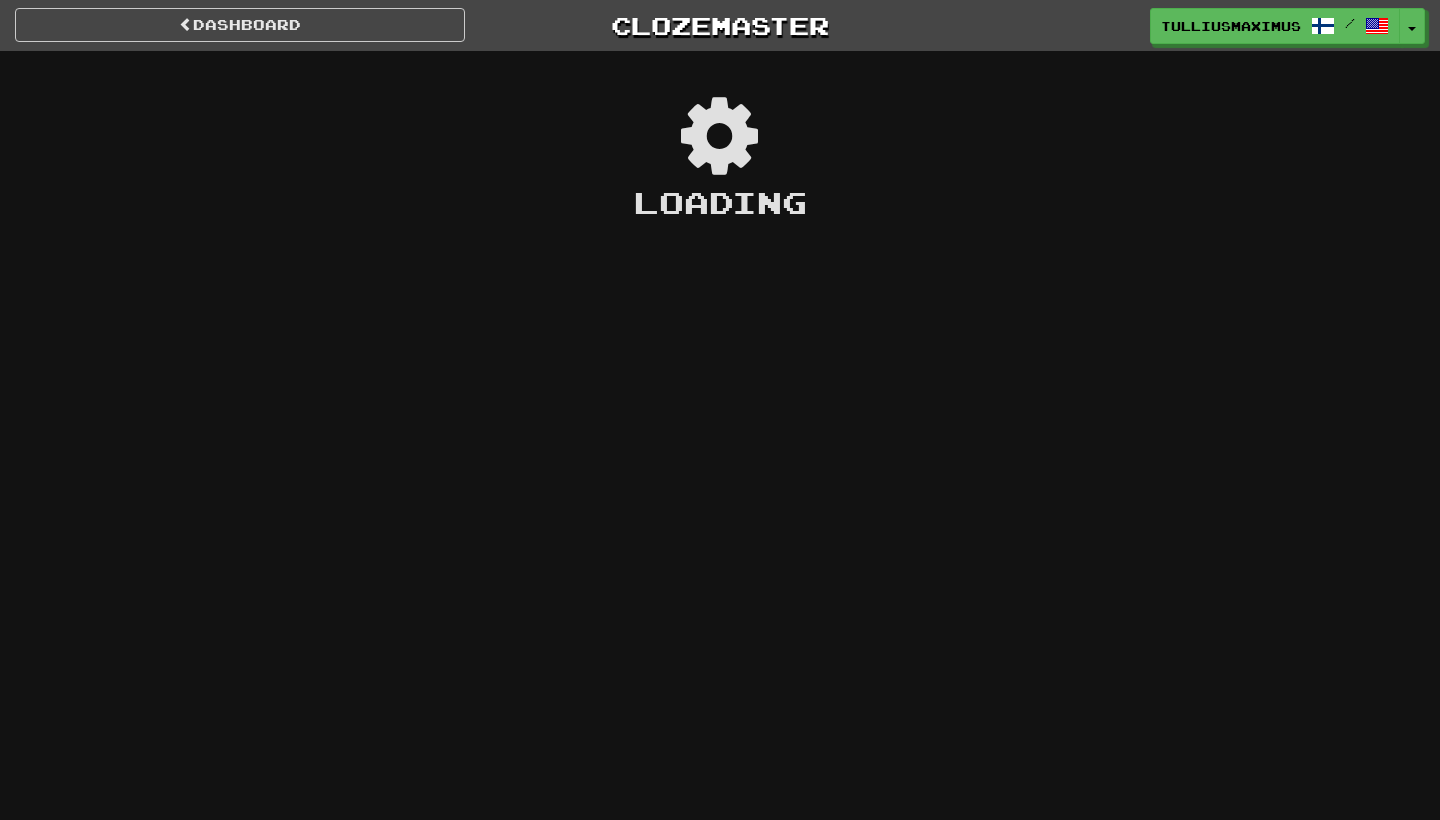 scroll, scrollTop: 0, scrollLeft: 0, axis: both 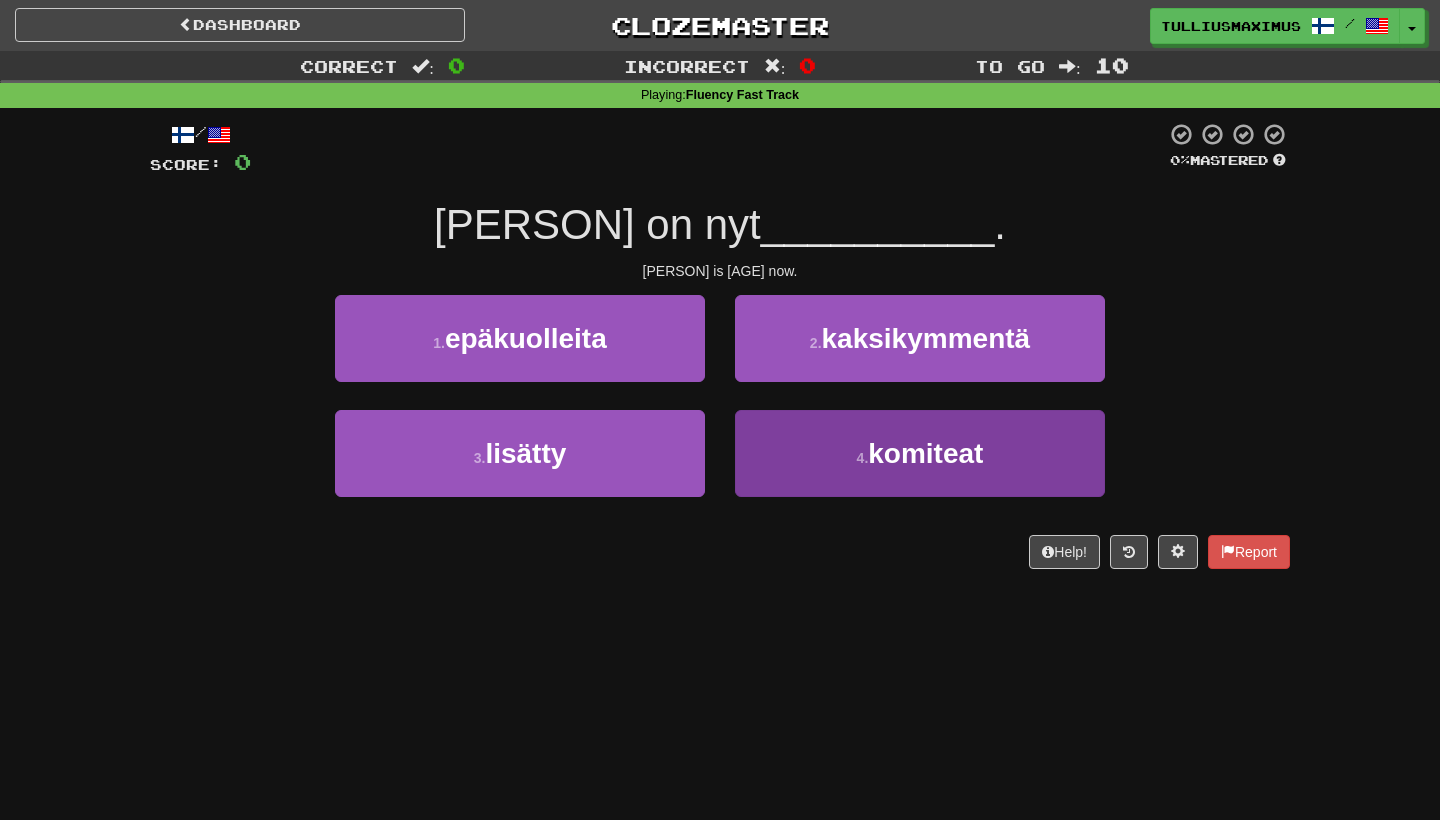 click on "4 .  komiteat" at bounding box center (920, 453) 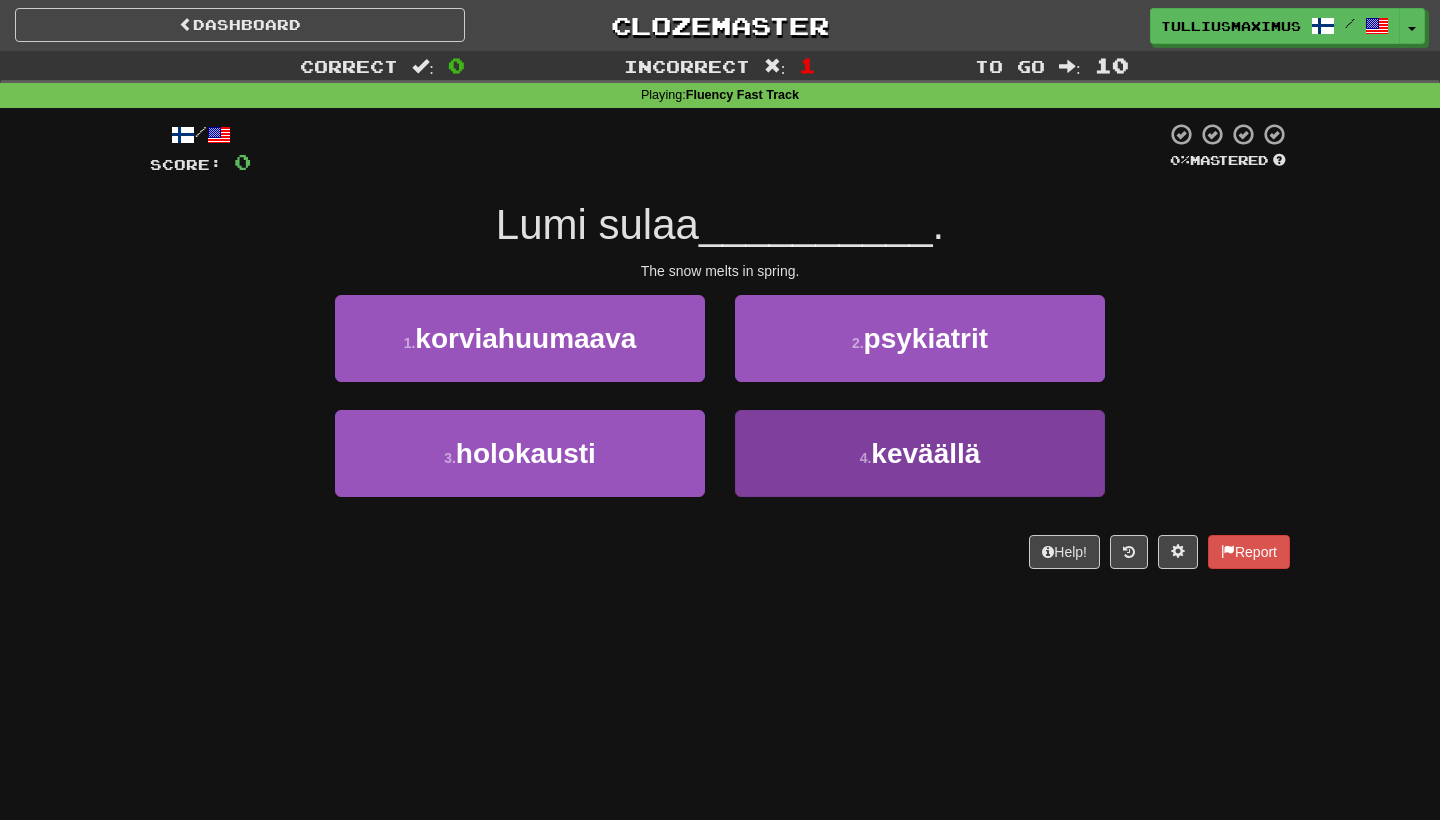 click on "4 .  keväällä" at bounding box center [920, 453] 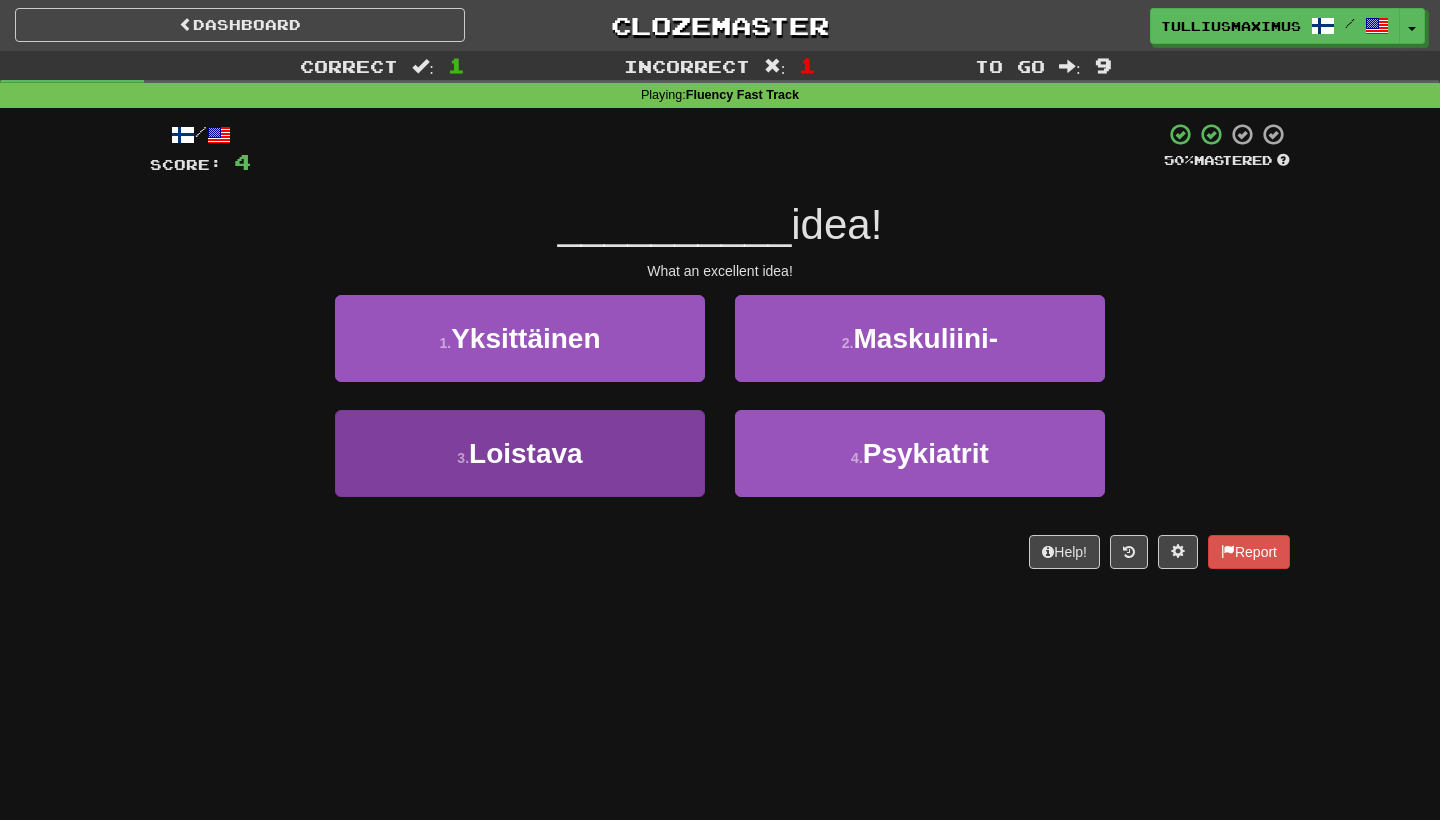 click on "3 .  Loistava" at bounding box center [520, 453] 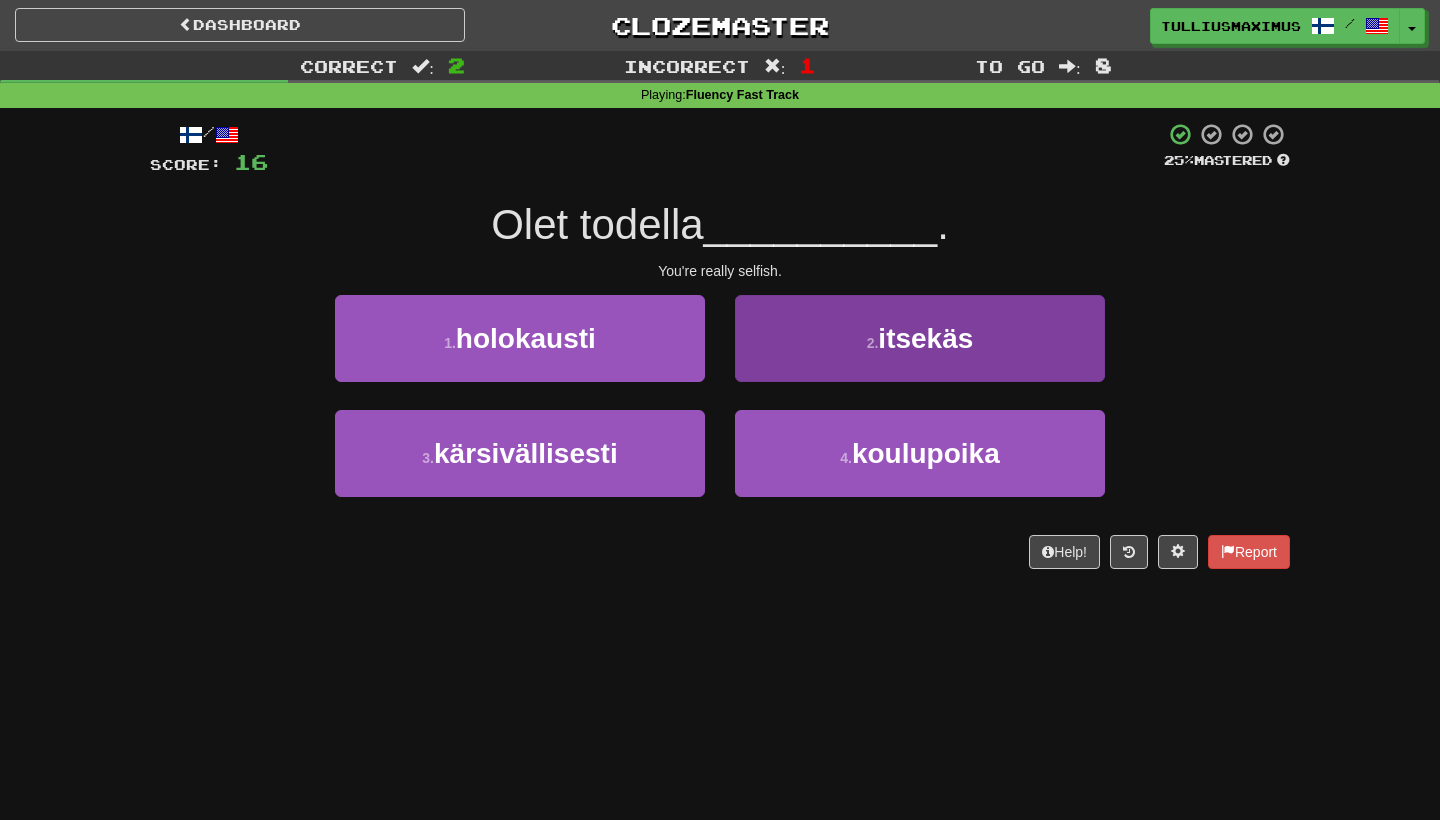 click on "2 .  itsekäs" at bounding box center [920, 338] 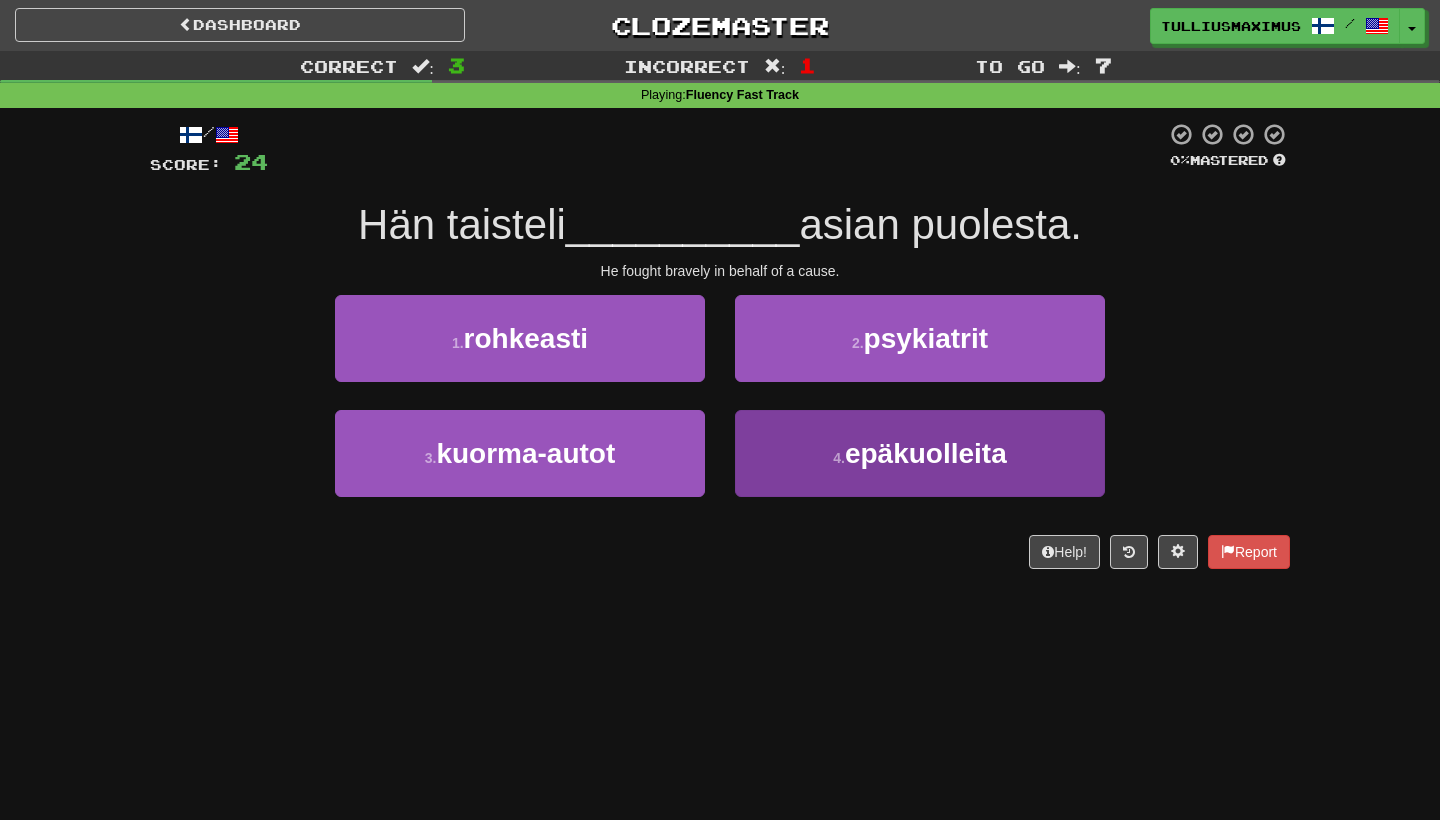 click on "4 .  epäkuolleita" at bounding box center [920, 453] 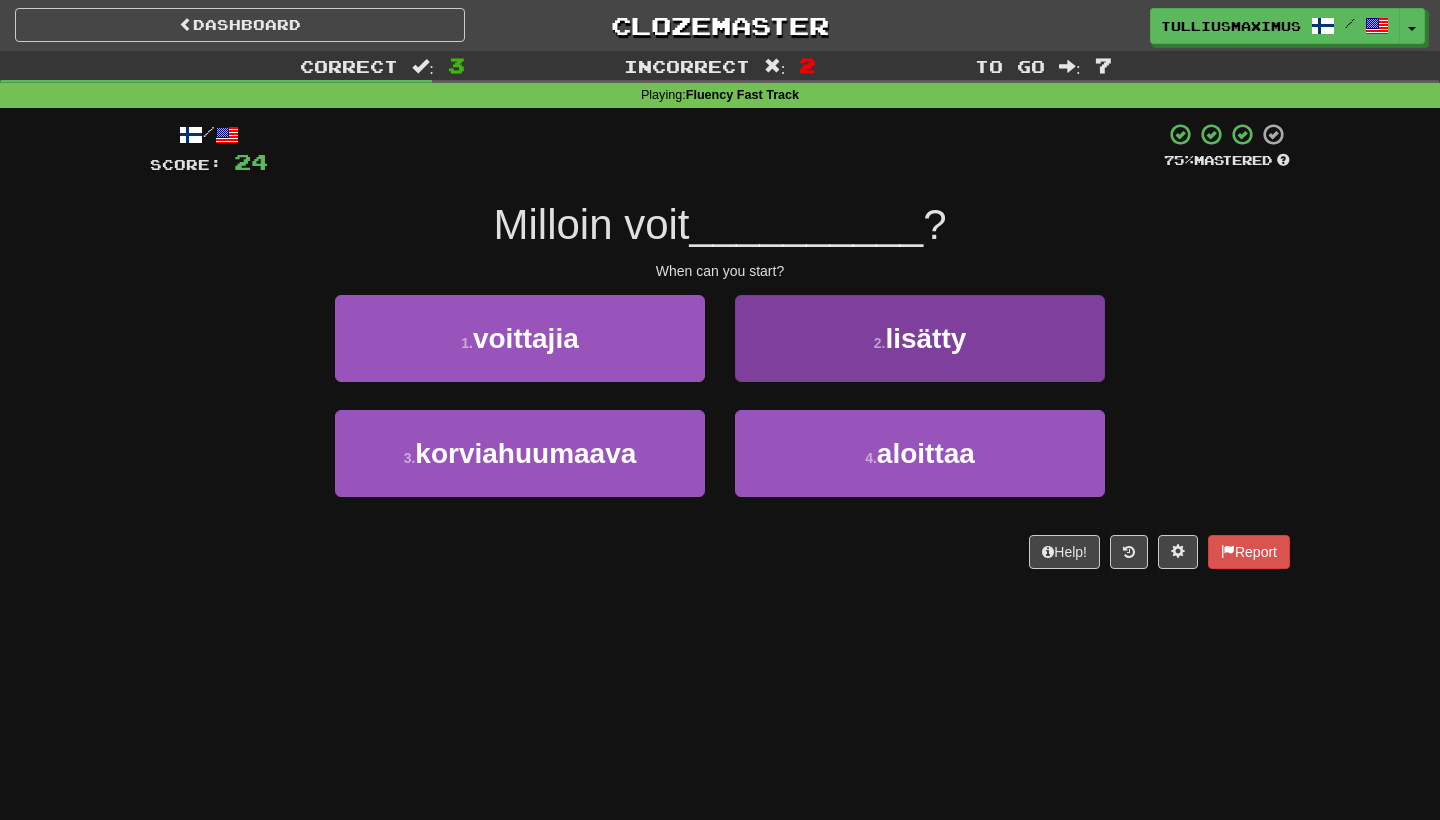 click on "4 .  aloittaa" at bounding box center (920, 453) 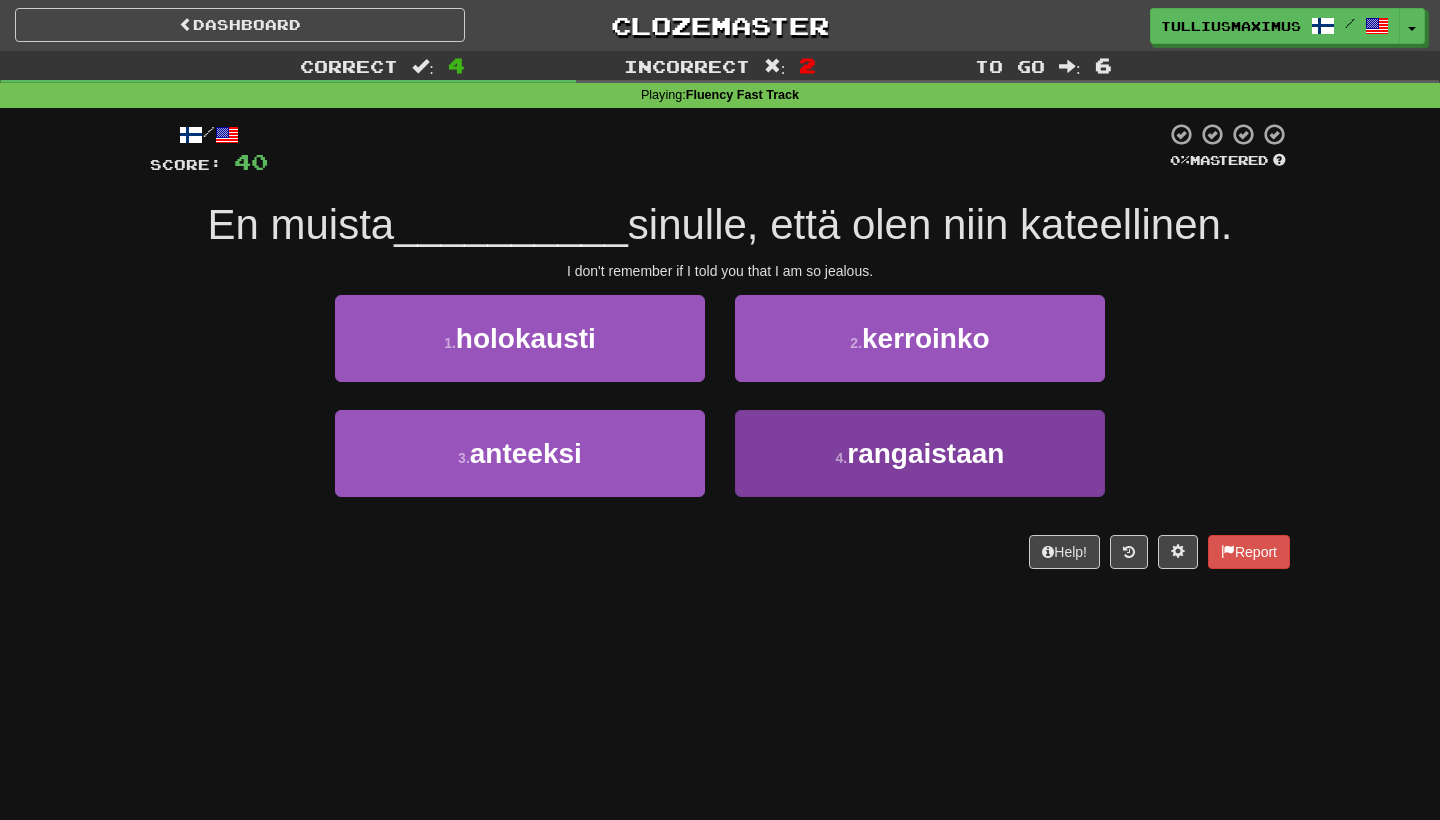 click on "4 .  rangaistaan" at bounding box center (920, 453) 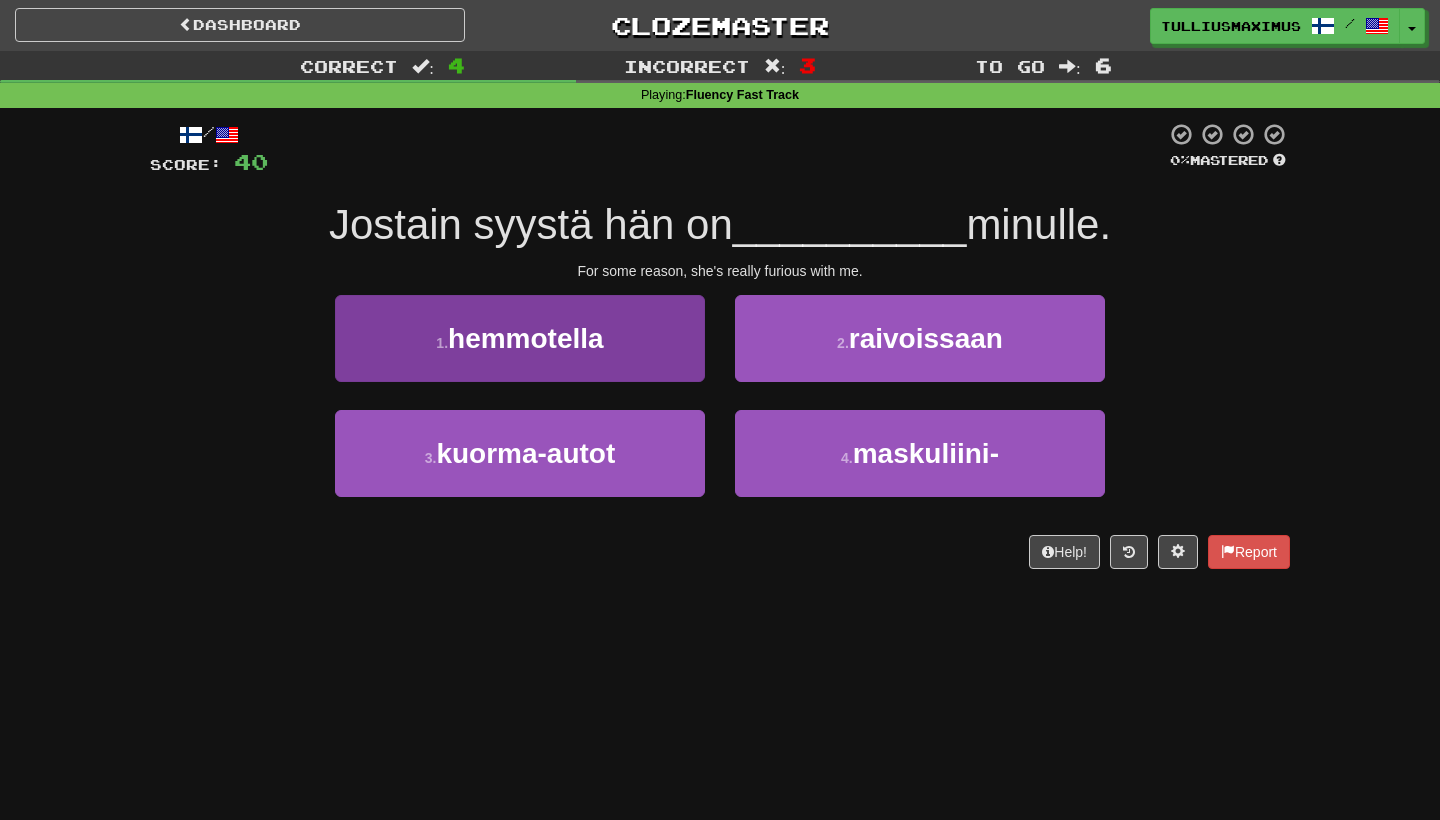 click on "1 .  hemmotella" at bounding box center [520, 338] 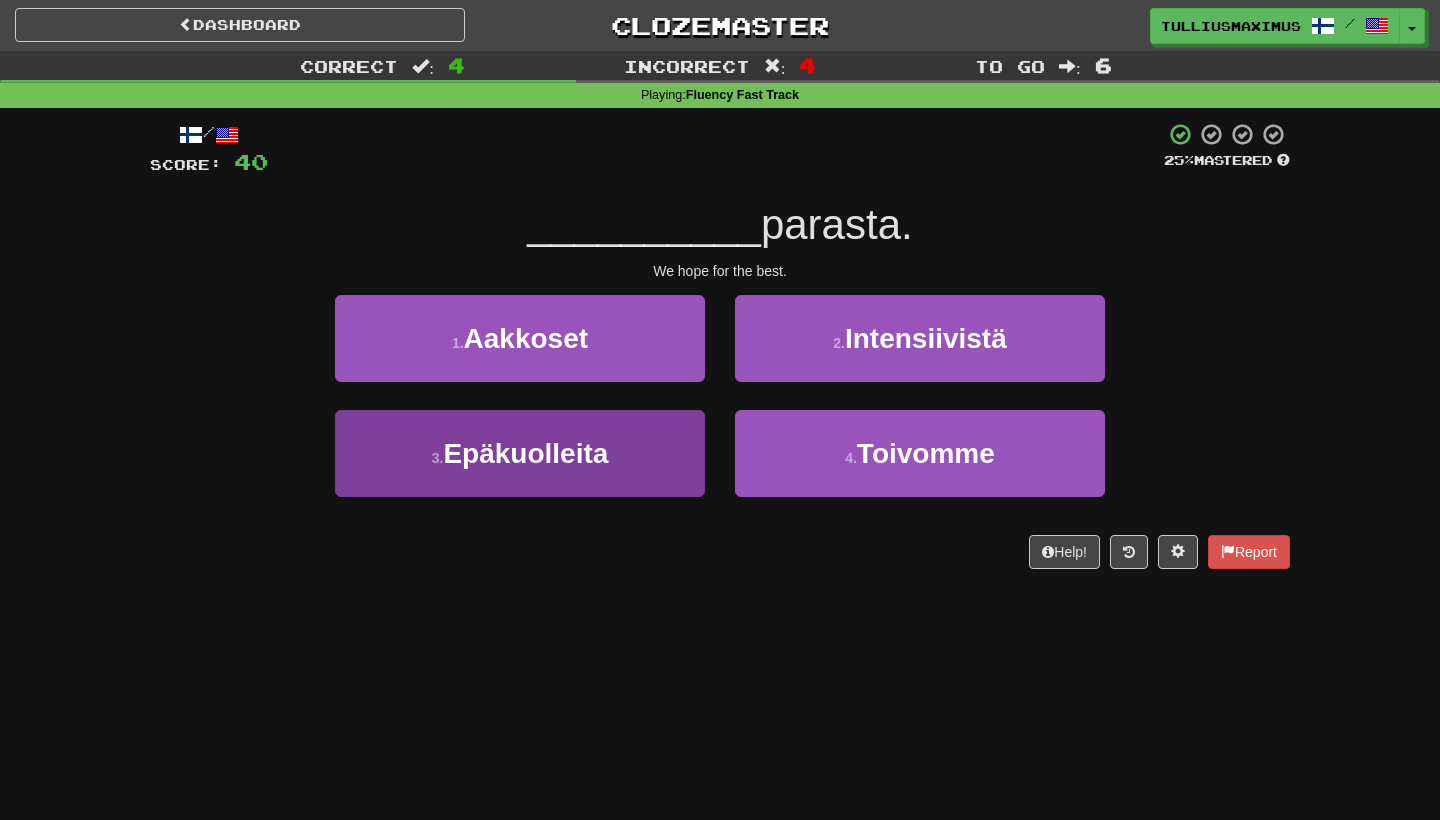 click on "3 .  Epäkuolleita" at bounding box center (520, 453) 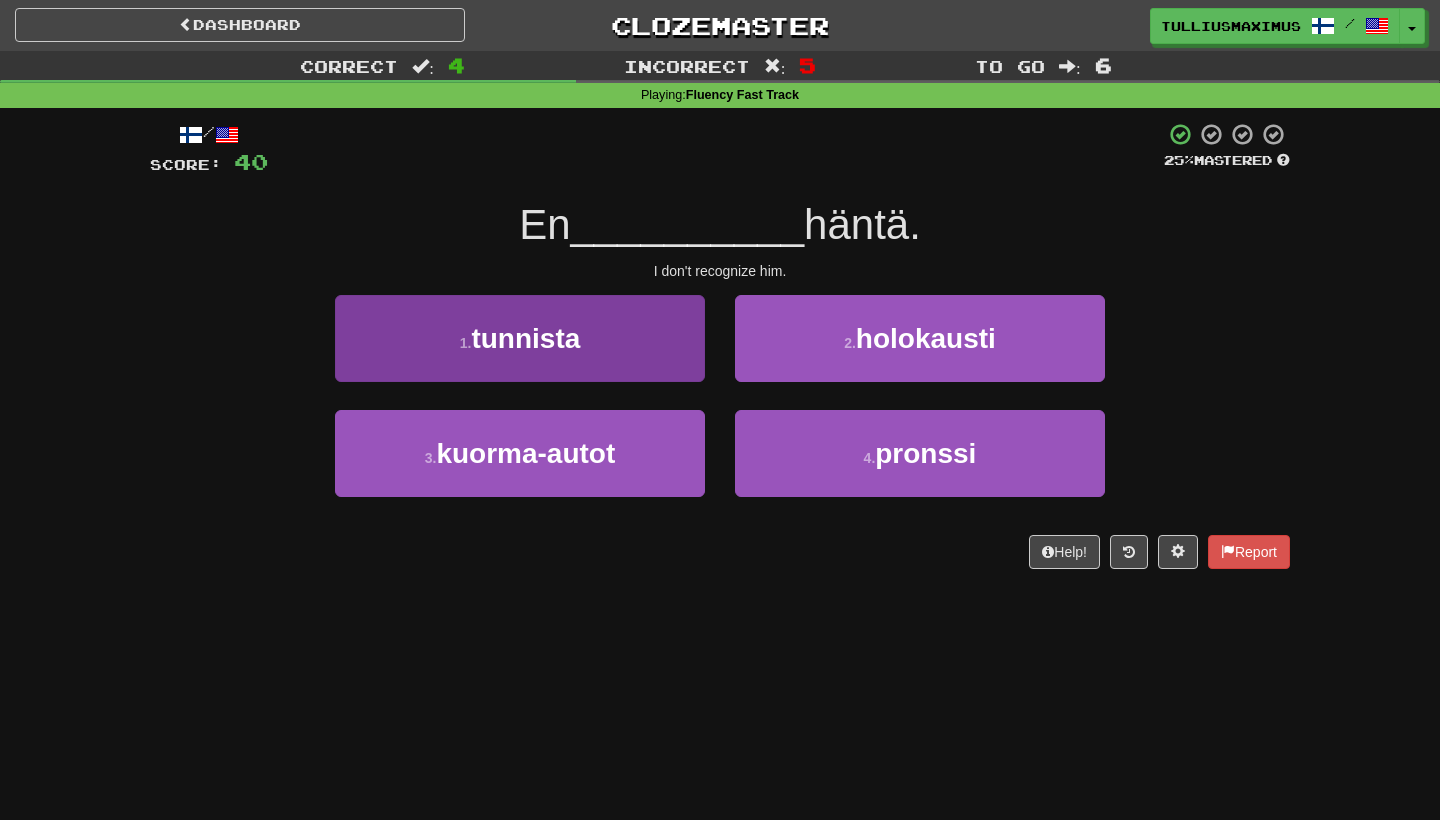 click on "1 .  tunnista" at bounding box center (520, 338) 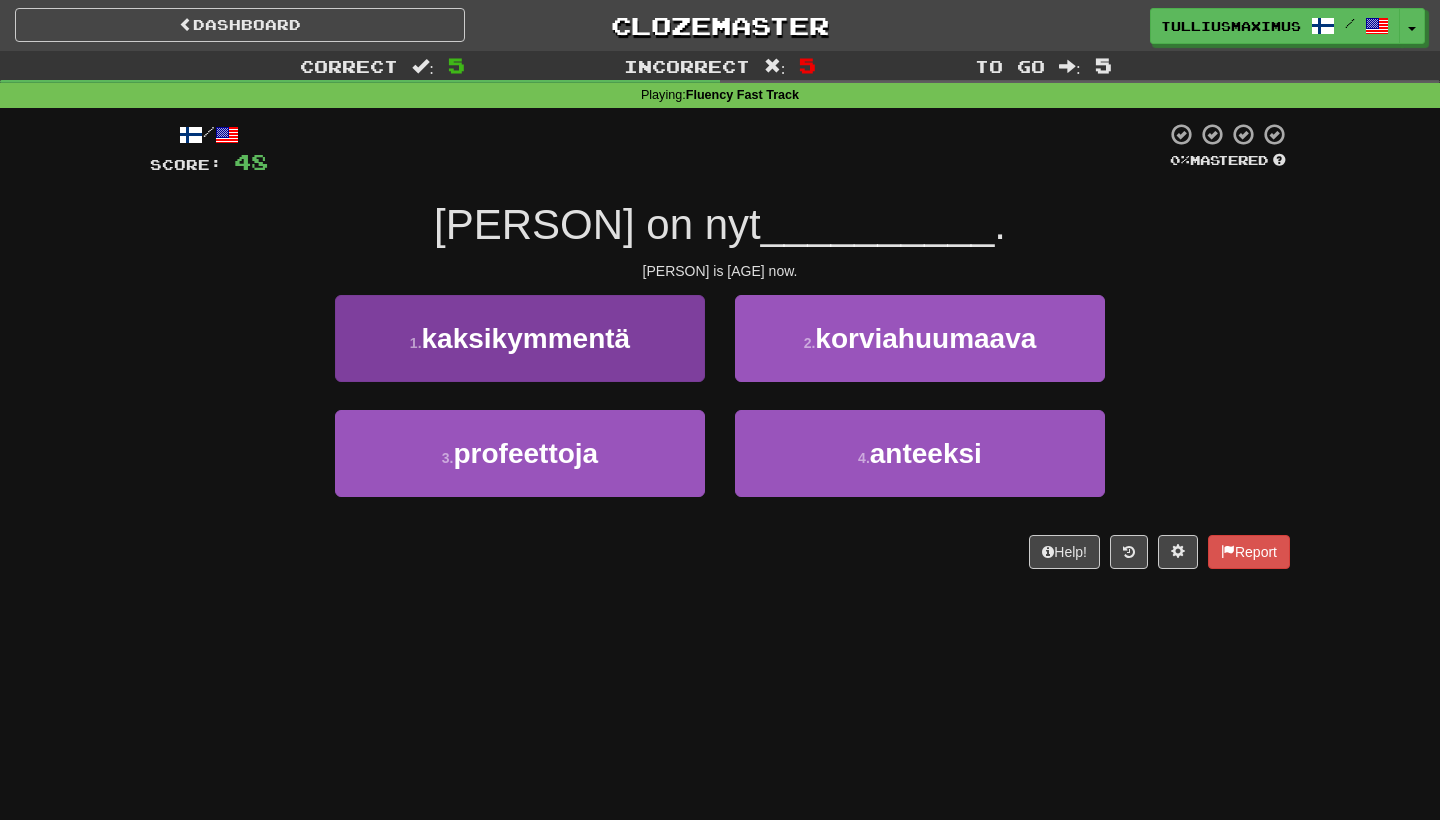 click on "1 .  kaksikymmentä" at bounding box center [520, 338] 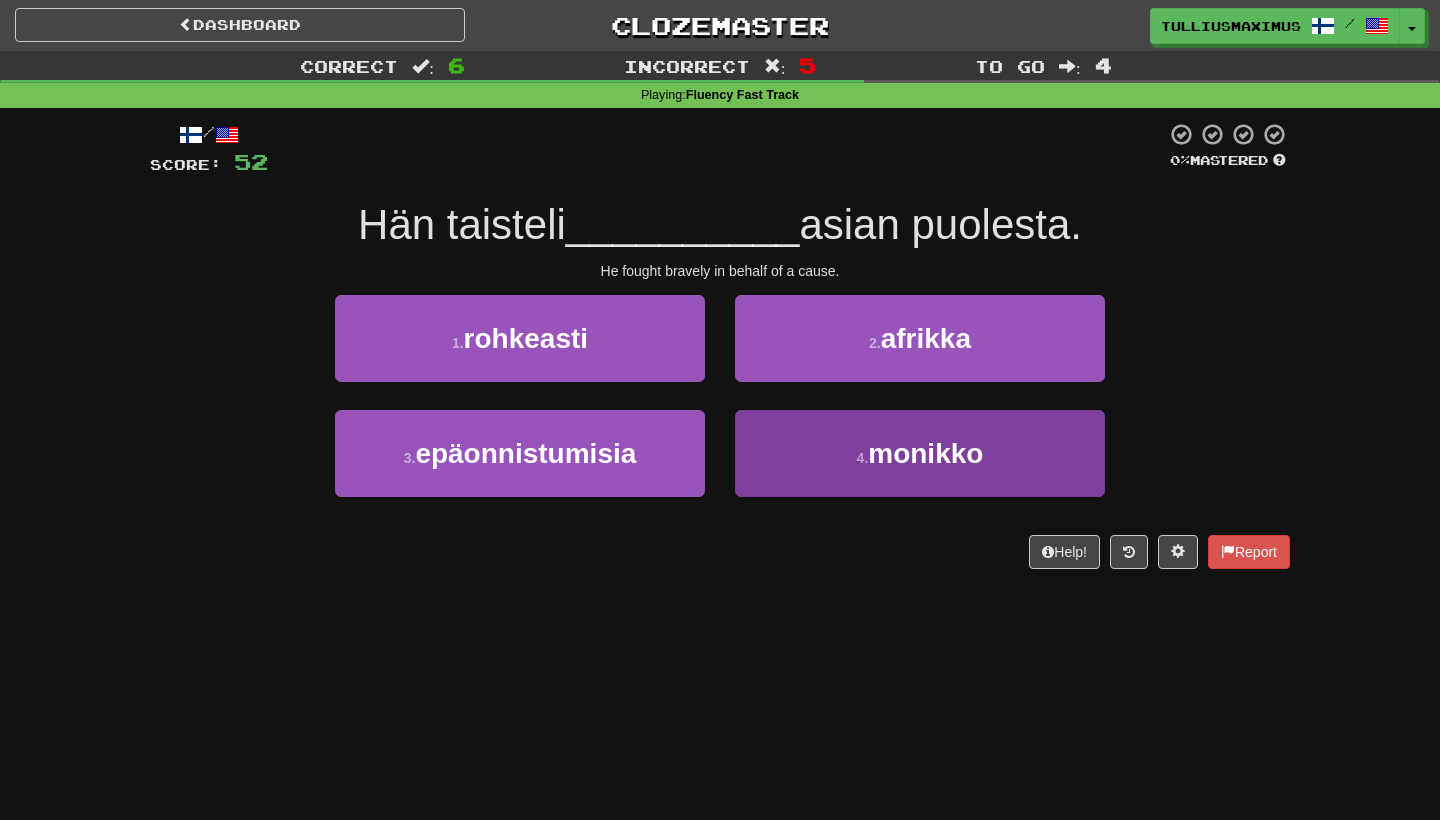 click on "4 .  monikko" at bounding box center (920, 453) 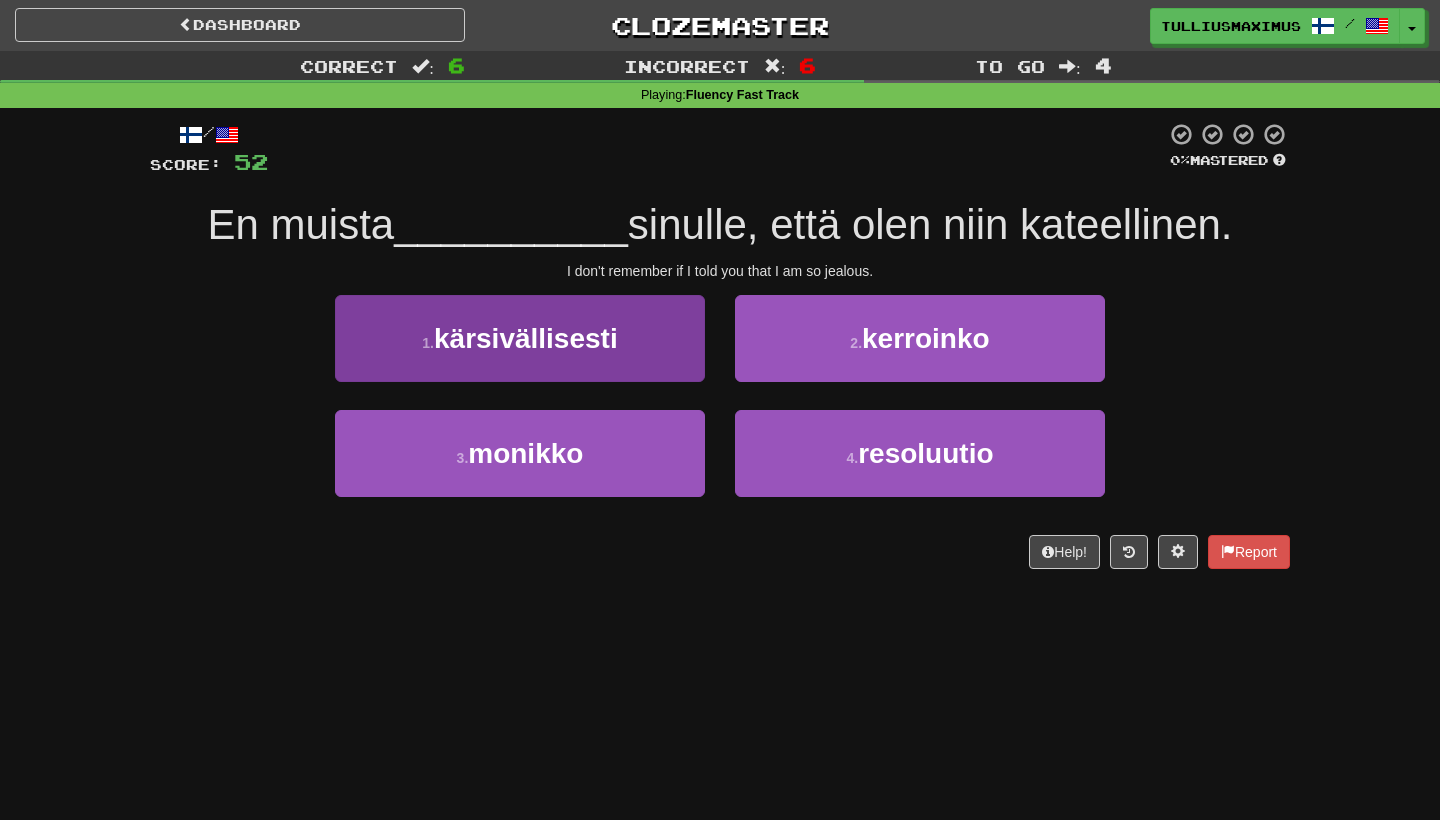 click on "1 .  kärsivällisesti" at bounding box center [520, 338] 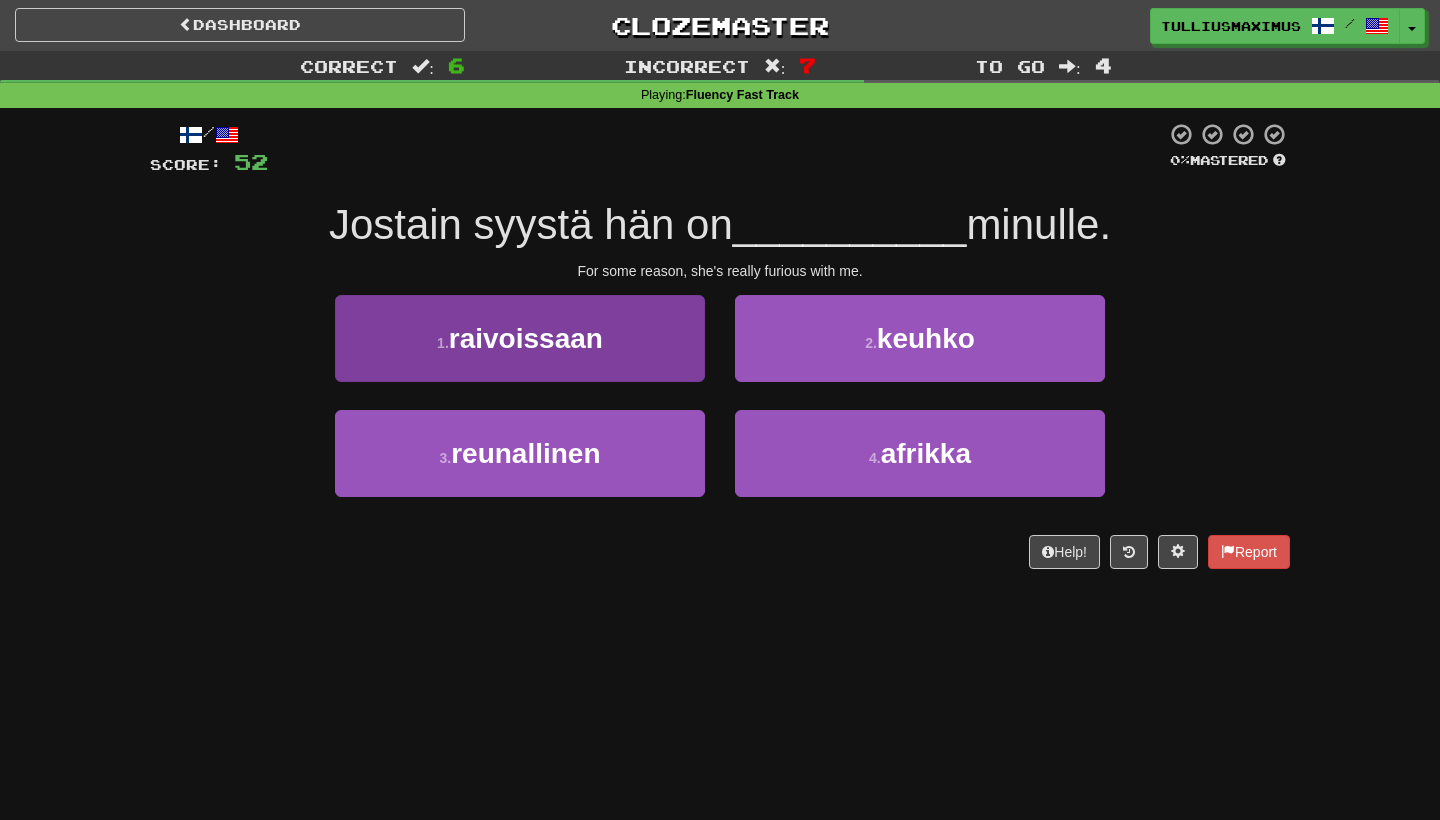 click on "1 .  raivoissaan" at bounding box center [520, 338] 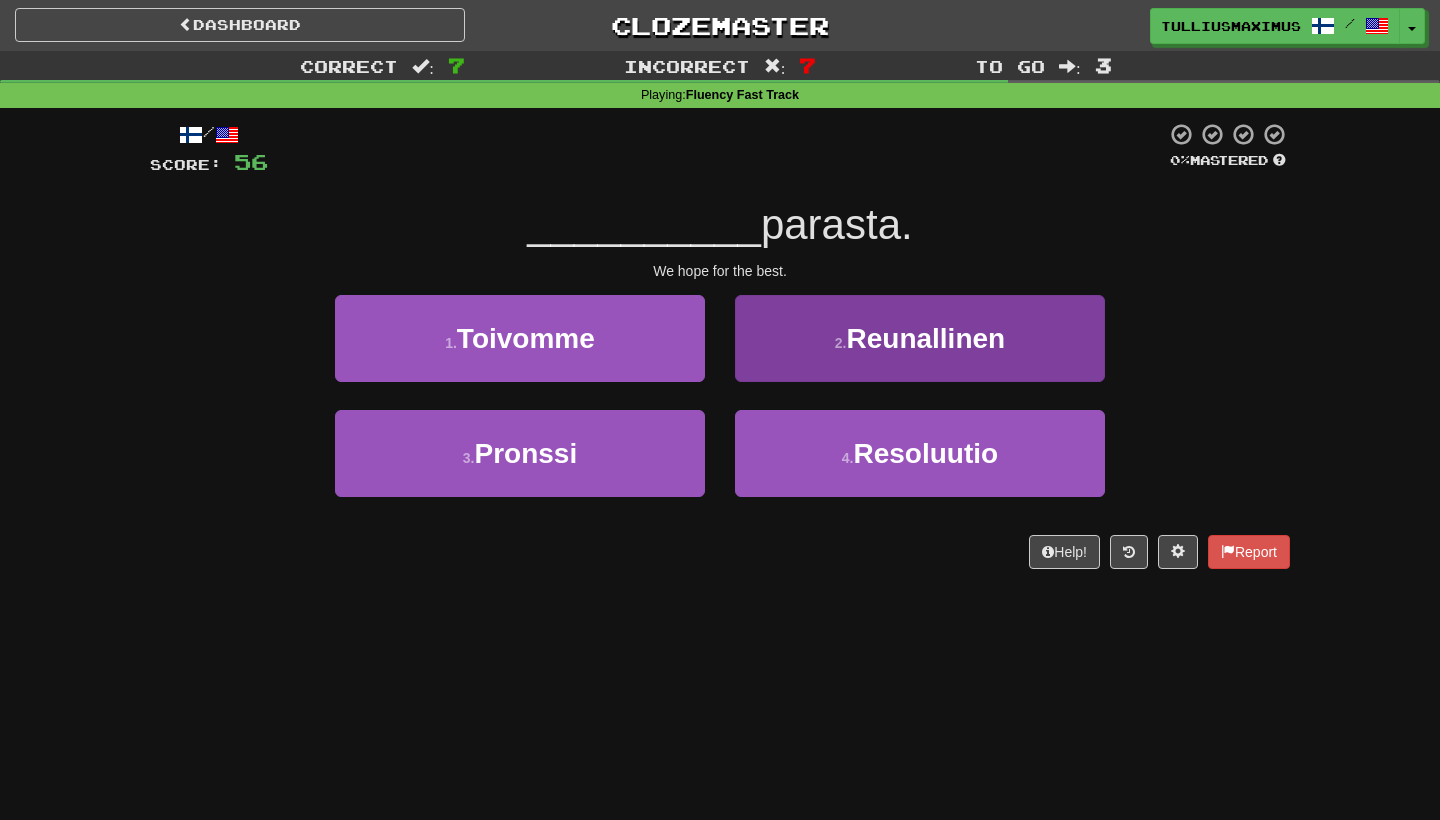 click on "2 .  Reunallinen" at bounding box center (920, 338) 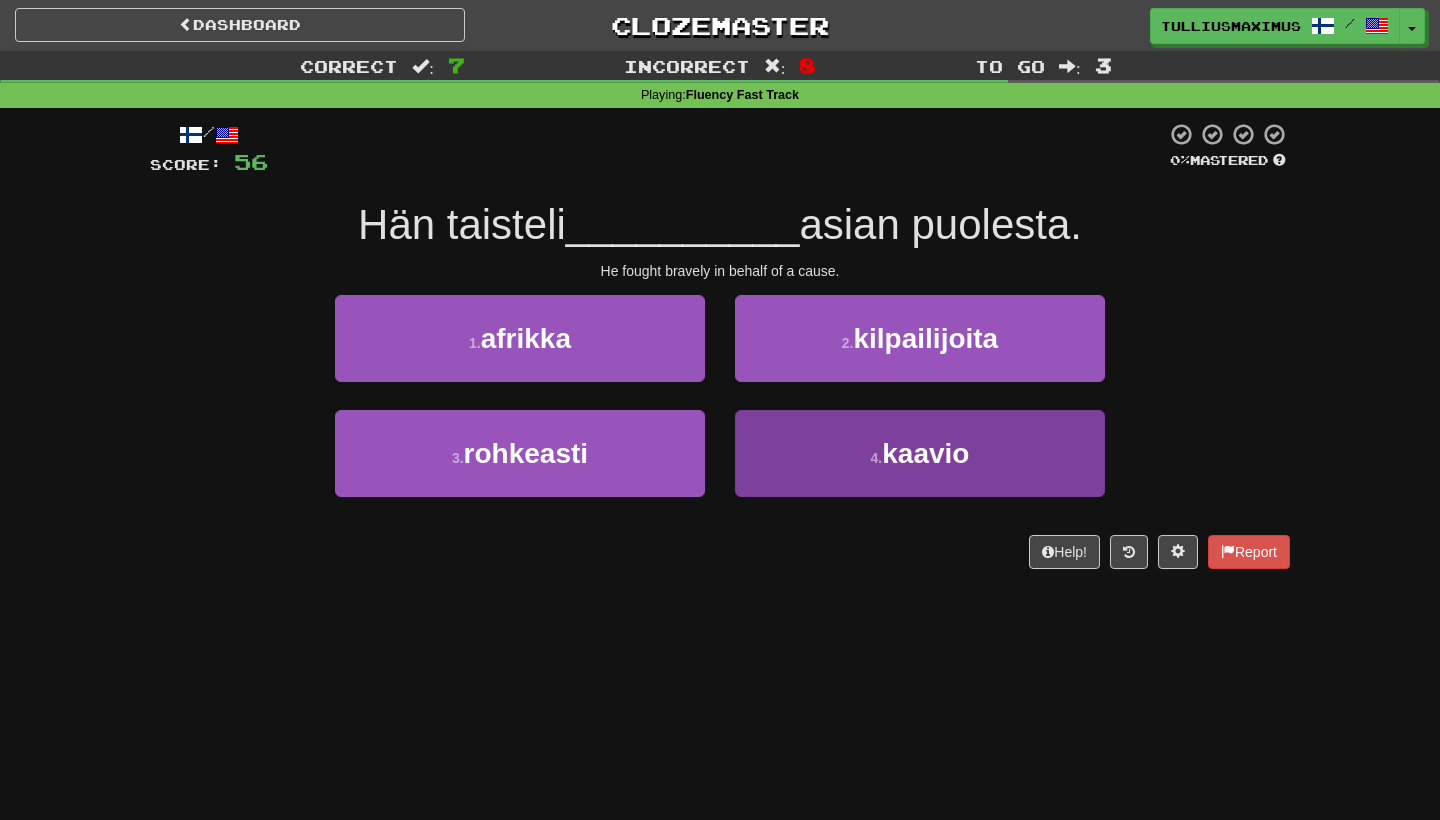 click on "4 .  kaavio" at bounding box center [920, 453] 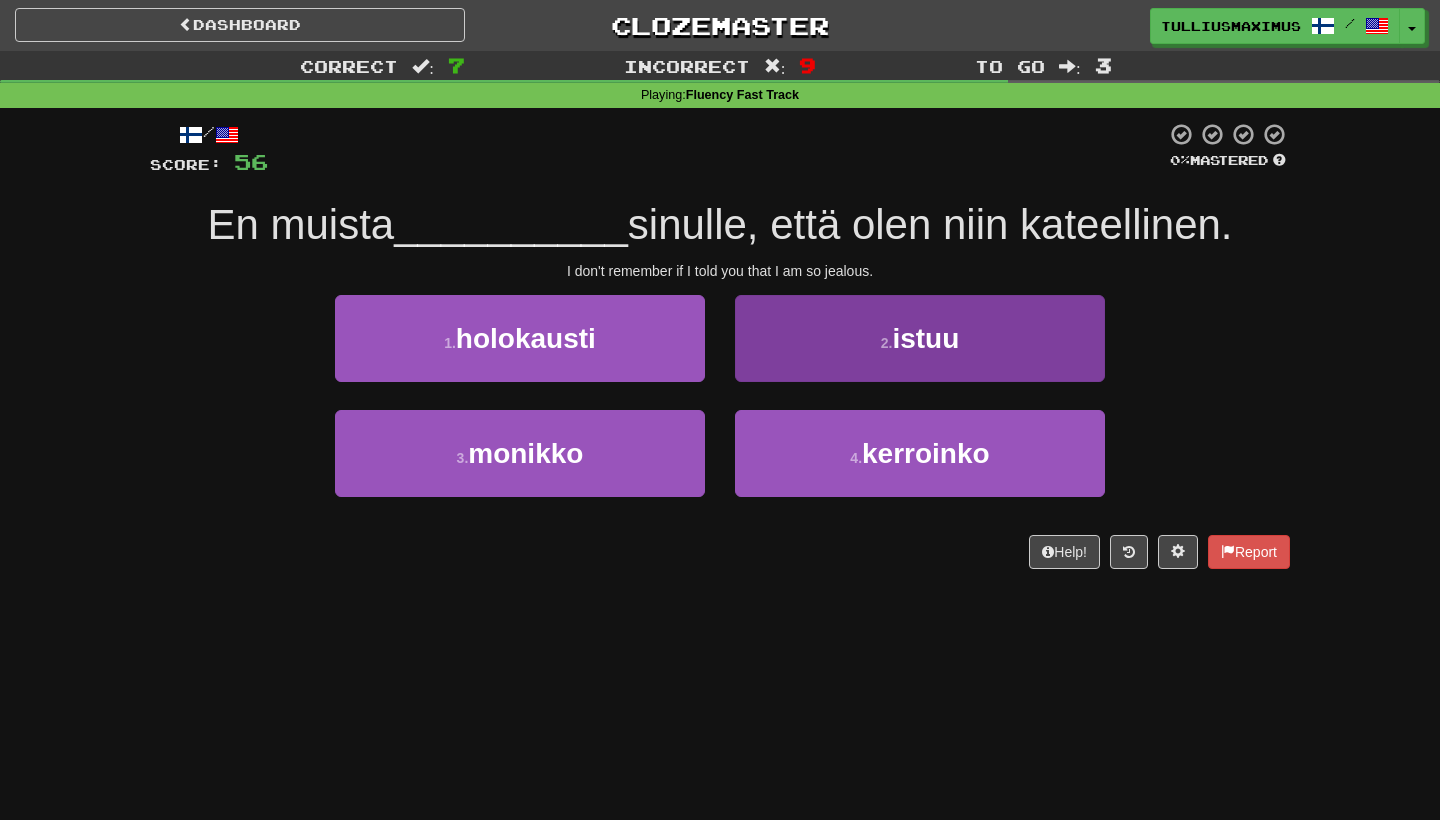 click on "4 .  kerroinko" at bounding box center (920, 453) 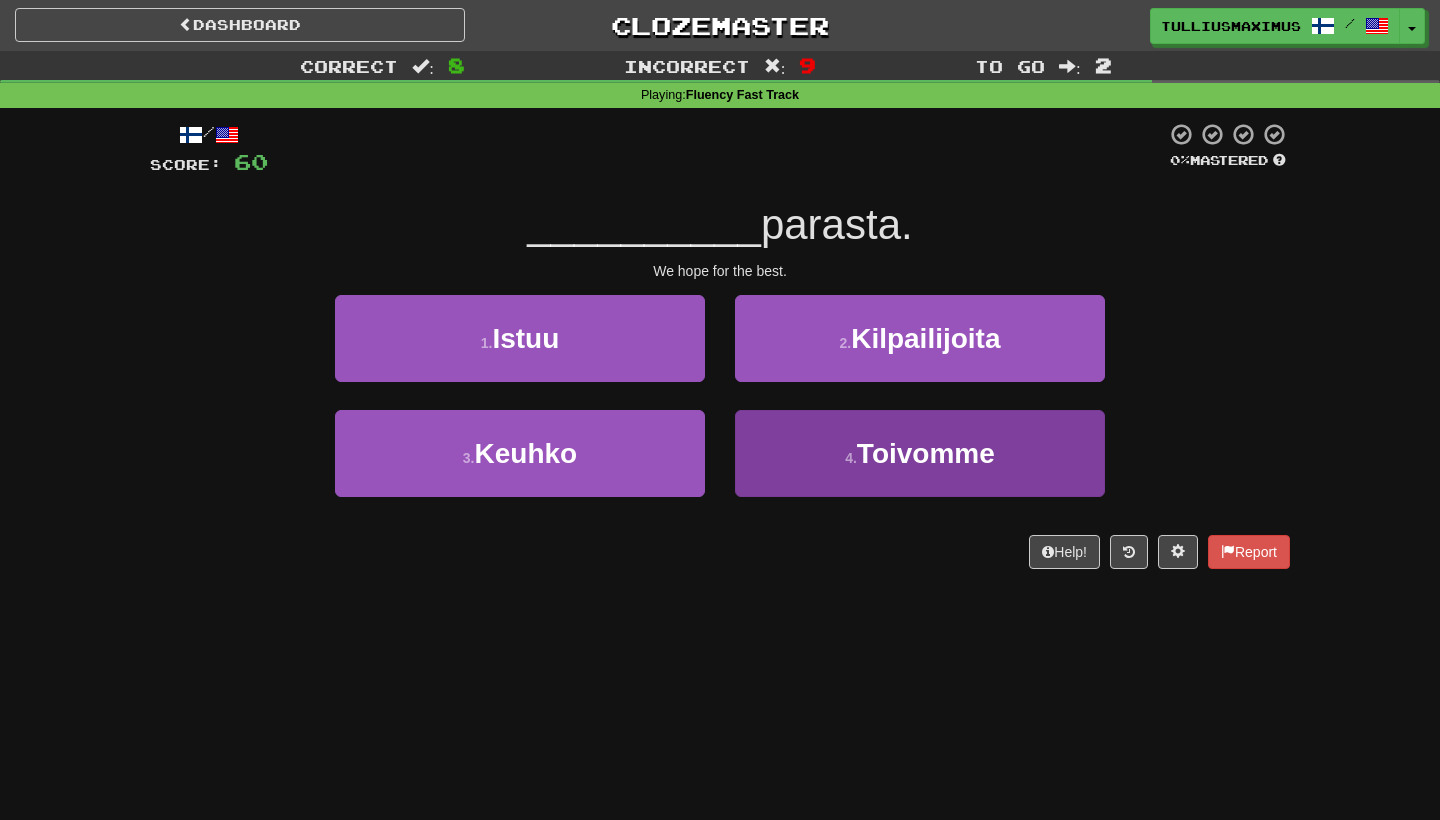 click on "4 .  Toivomme" at bounding box center (920, 453) 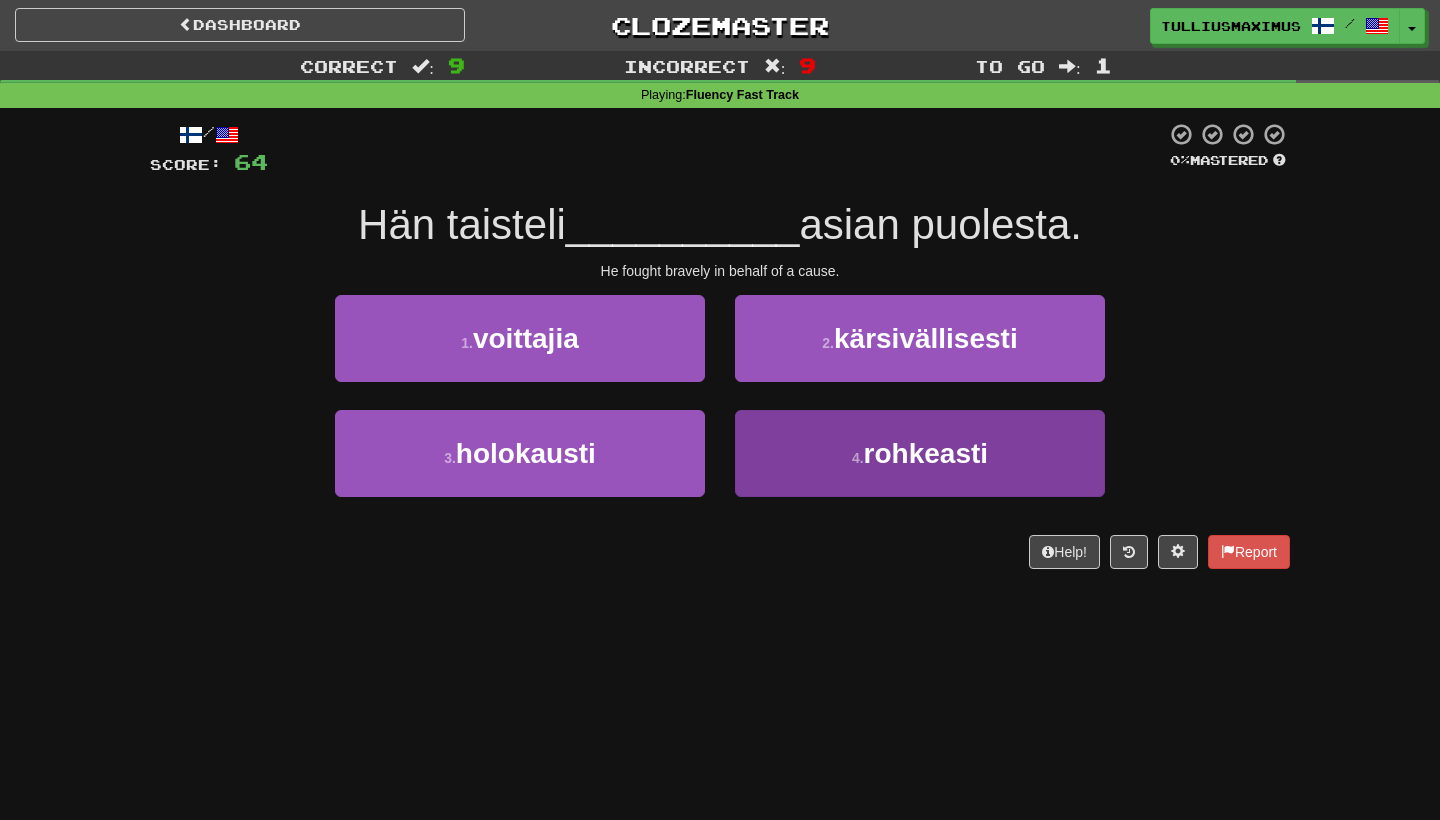 click on "4 .  rohkeasti" at bounding box center (920, 453) 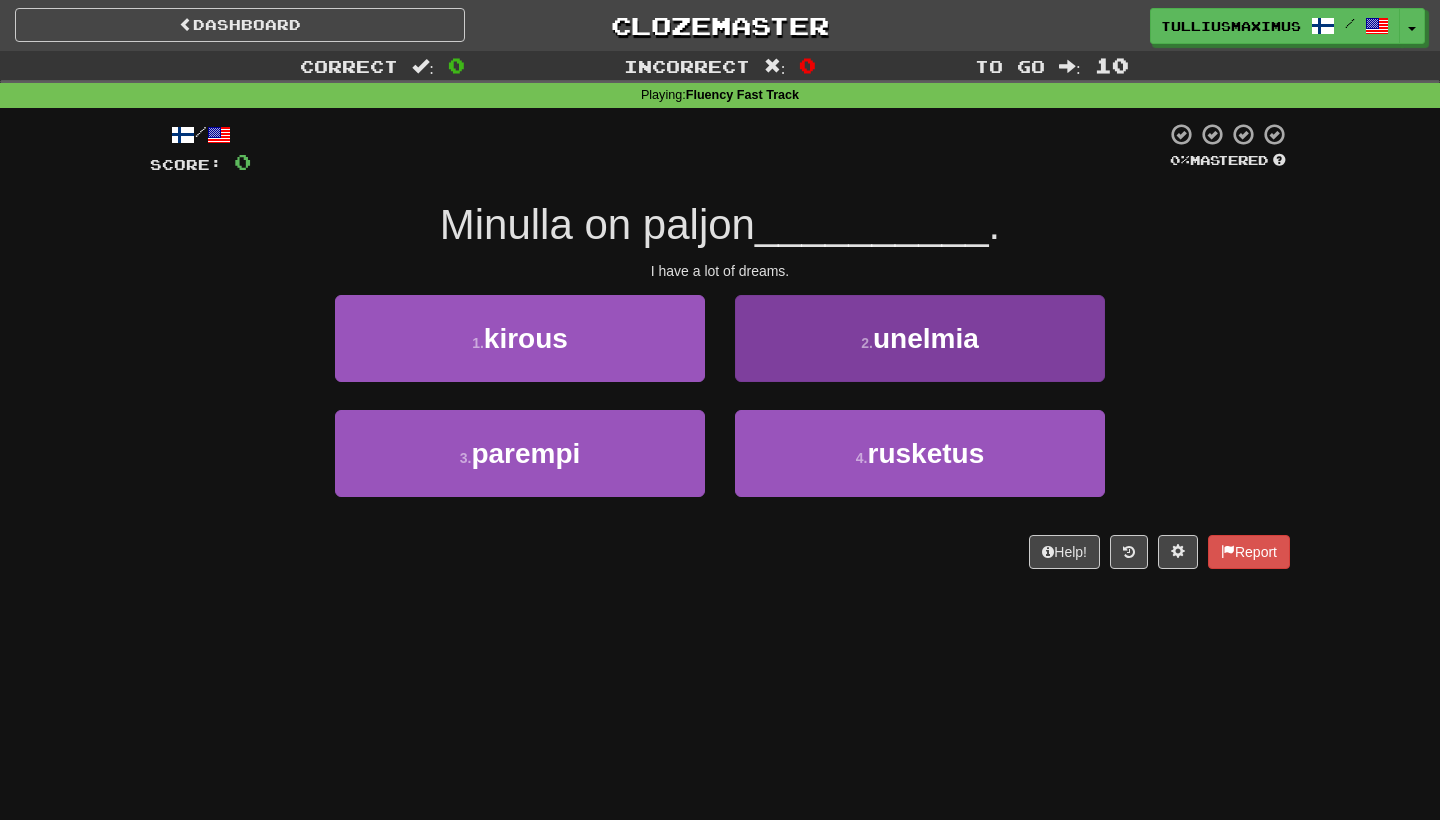 click on "2 .  unelmia" at bounding box center [920, 338] 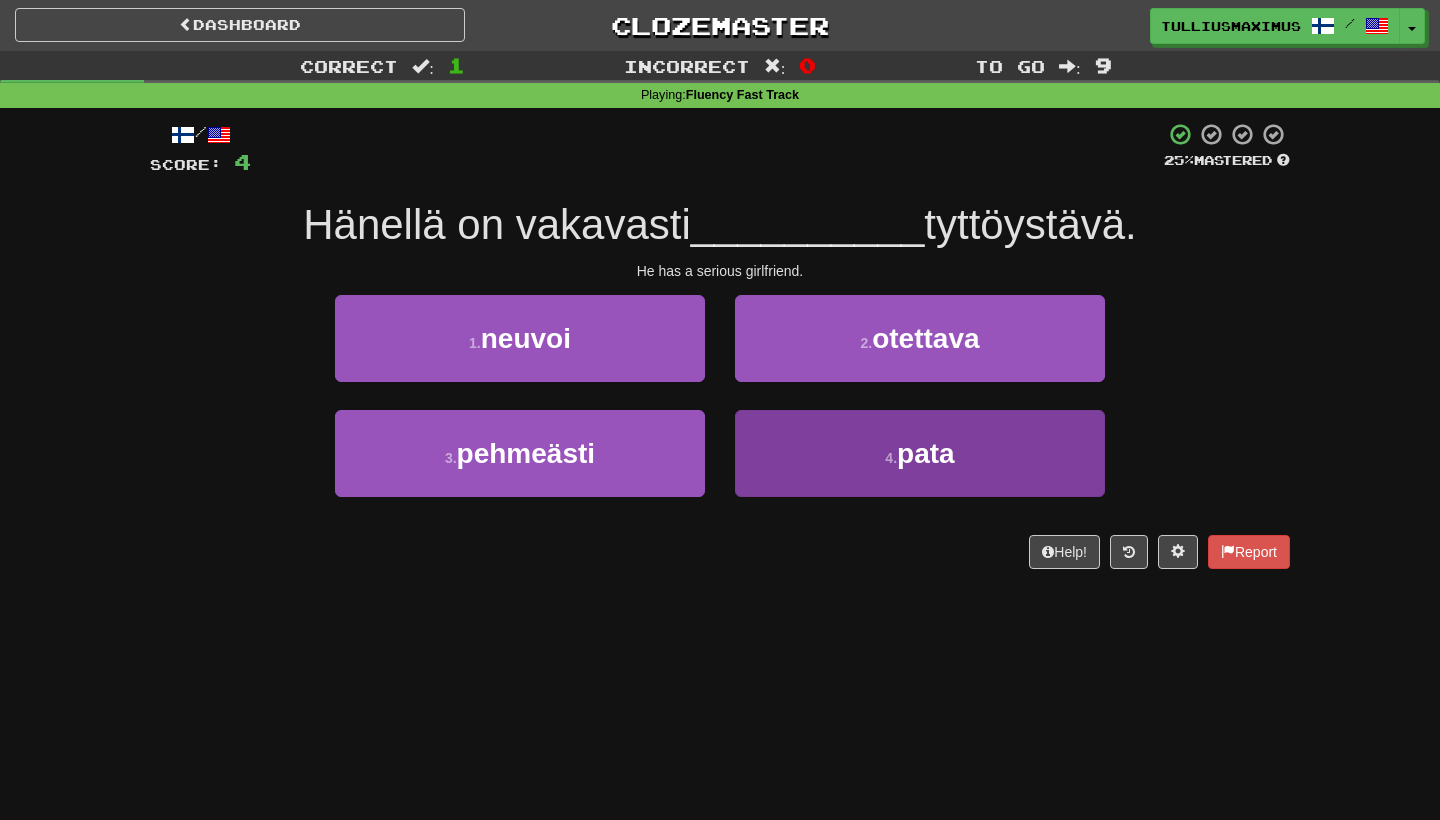 click on "4 .  pata" at bounding box center (920, 453) 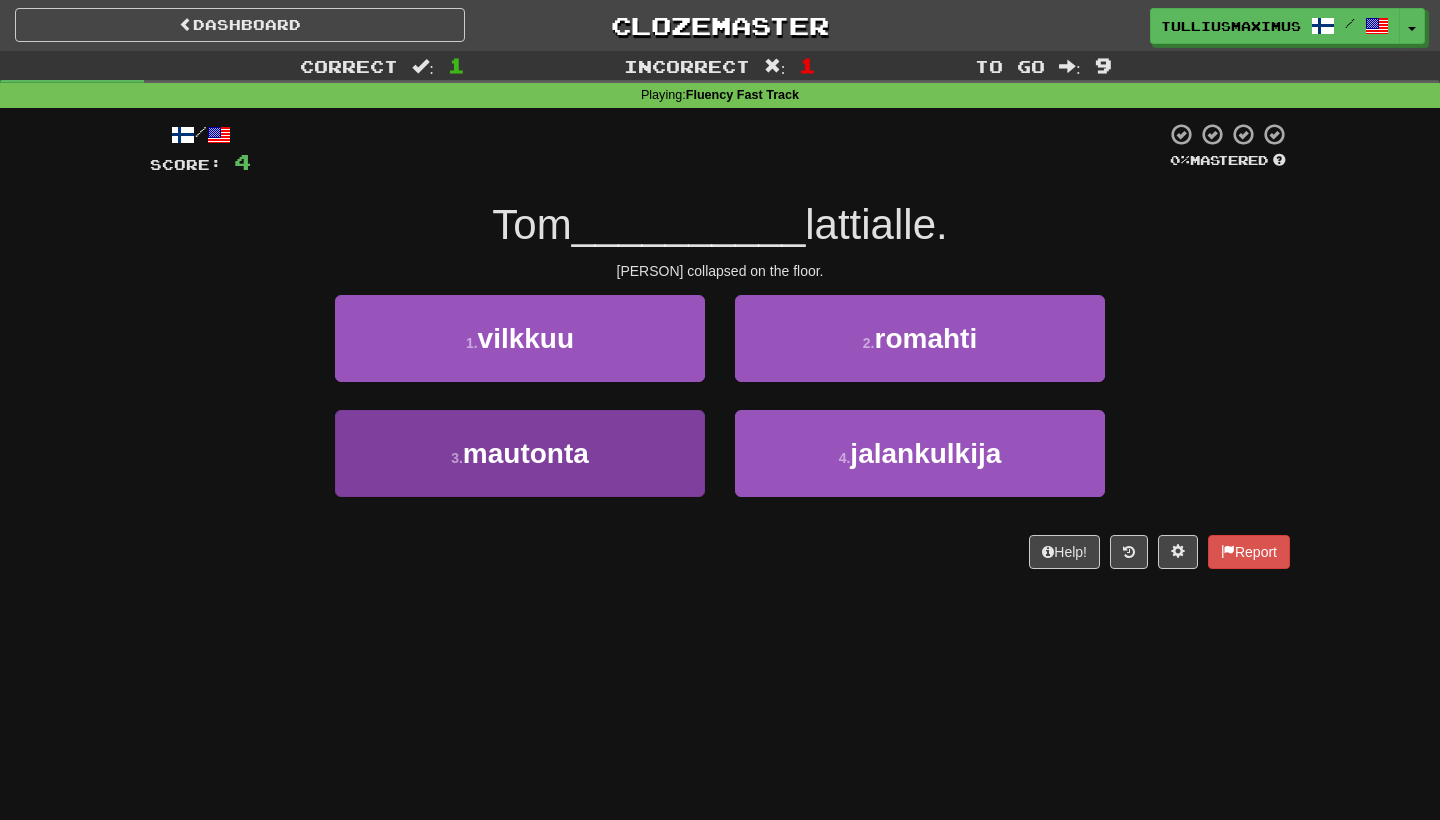 click on "3 .  mautonta" at bounding box center (520, 453) 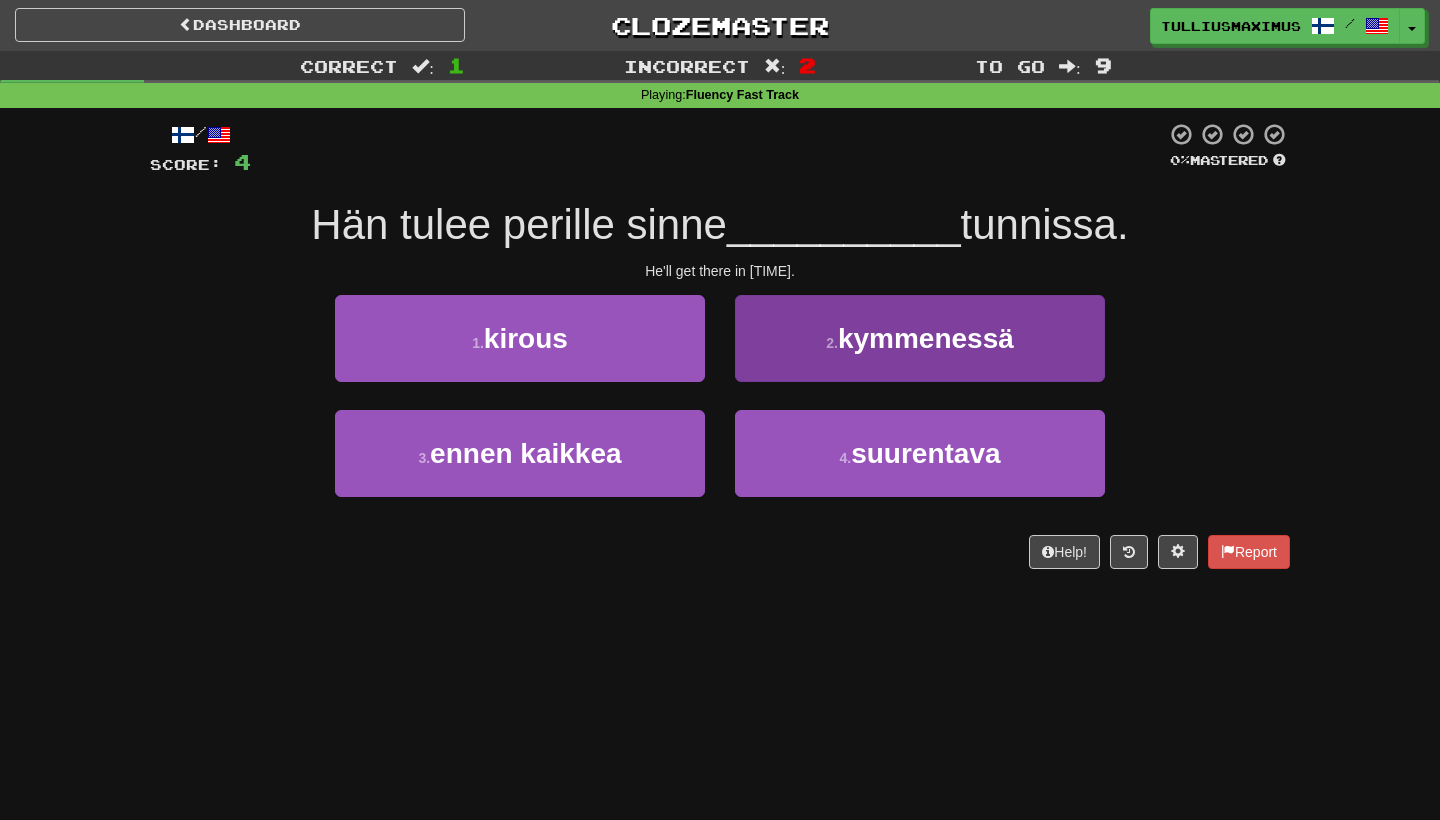 click on "2 .  kymmenessä" at bounding box center (920, 338) 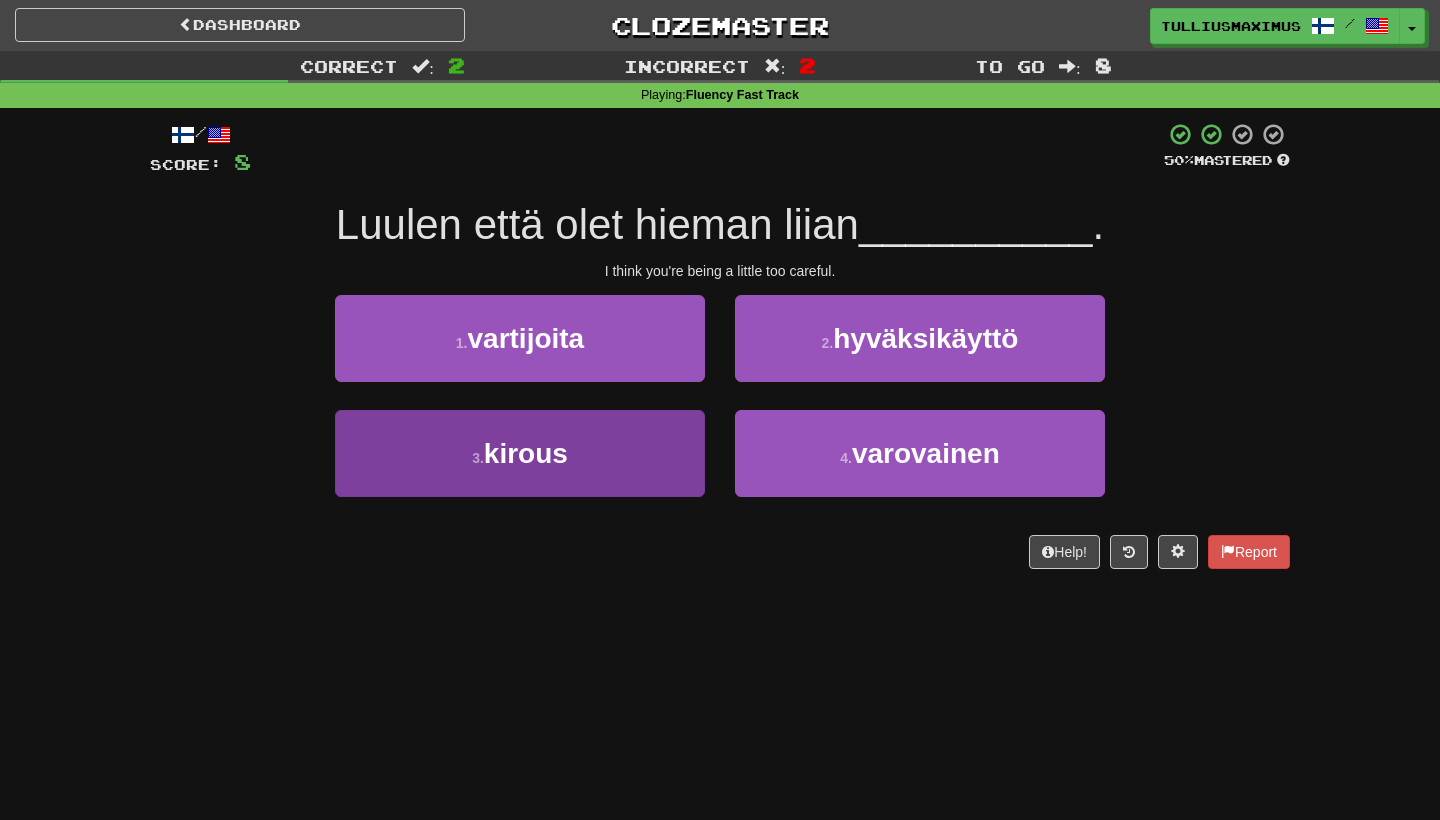 click on "3 .  kirous" at bounding box center [520, 453] 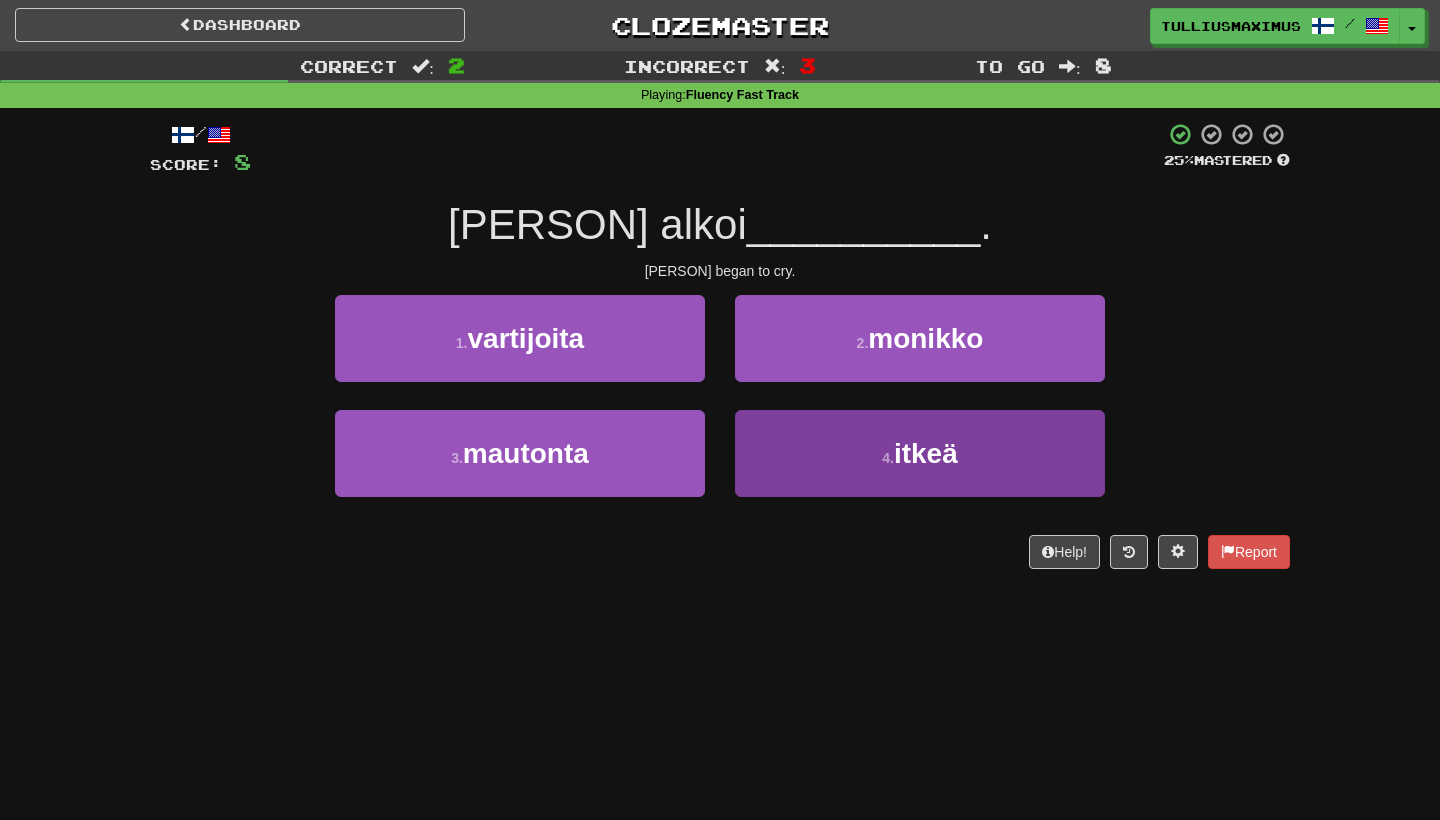click on "[PERSON] alkoi itkeä" at bounding box center [920, 453] 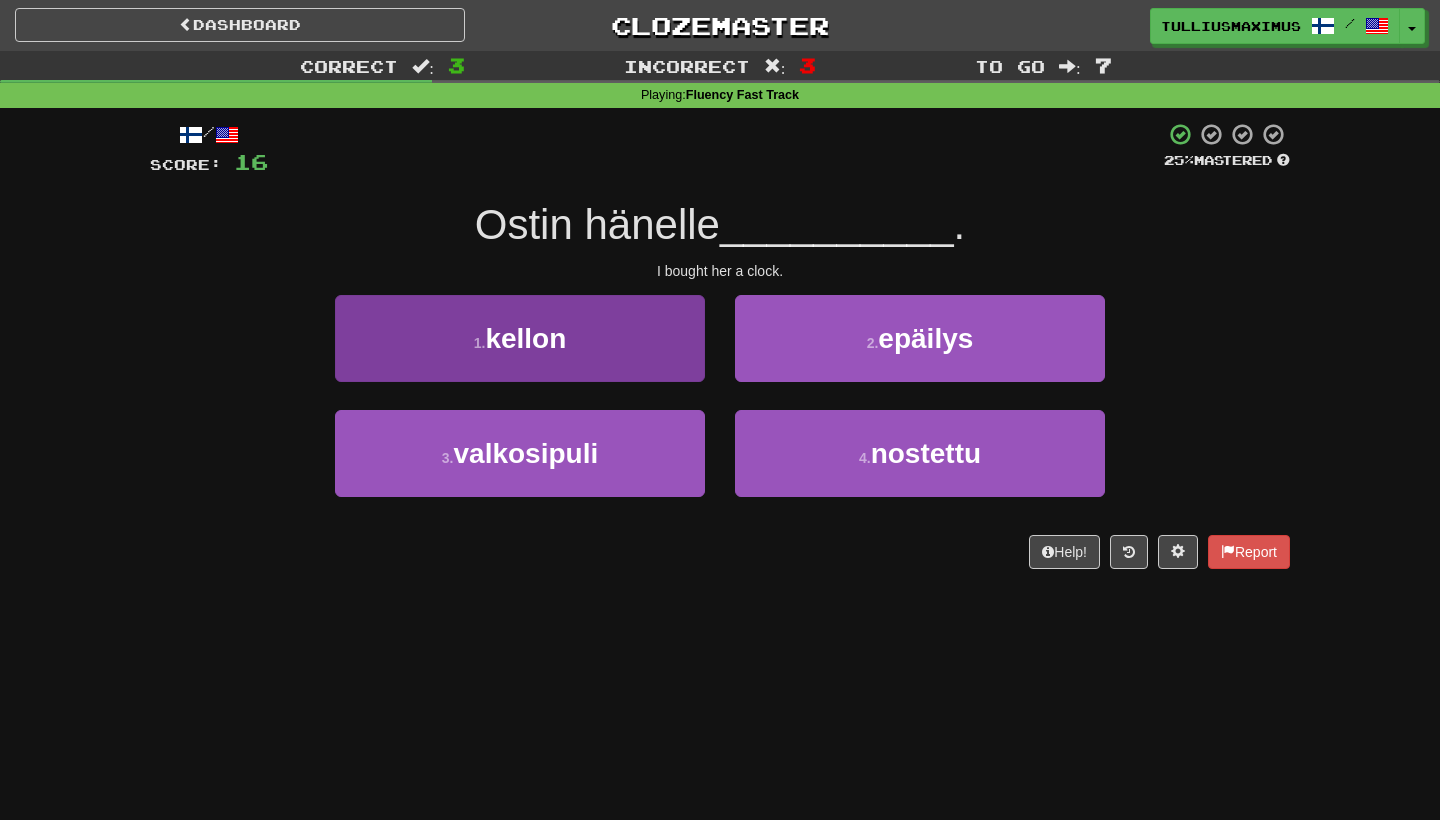 click on "1 .  kellon" at bounding box center (520, 338) 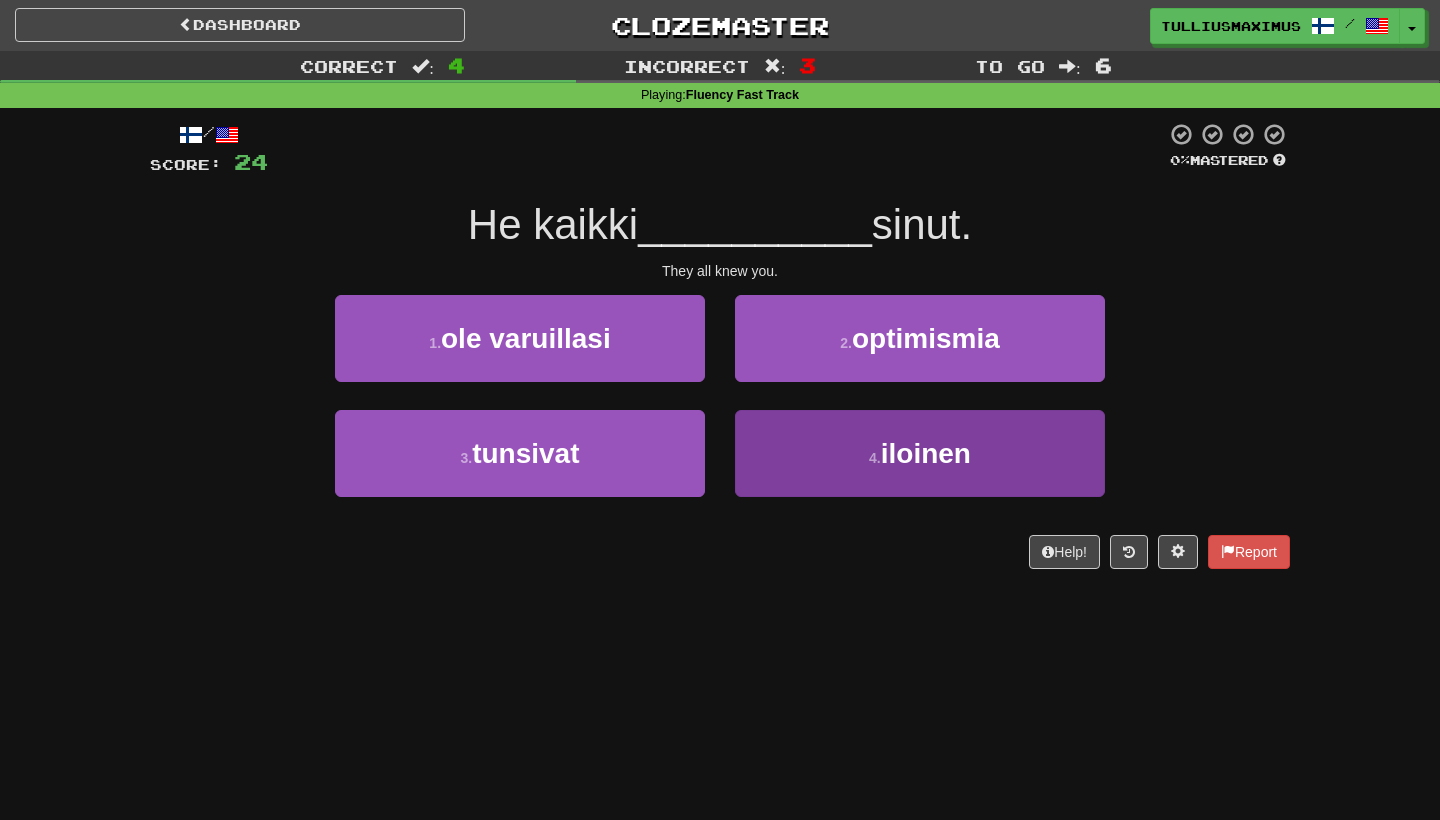 click on "4 .  iloinen" at bounding box center [920, 453] 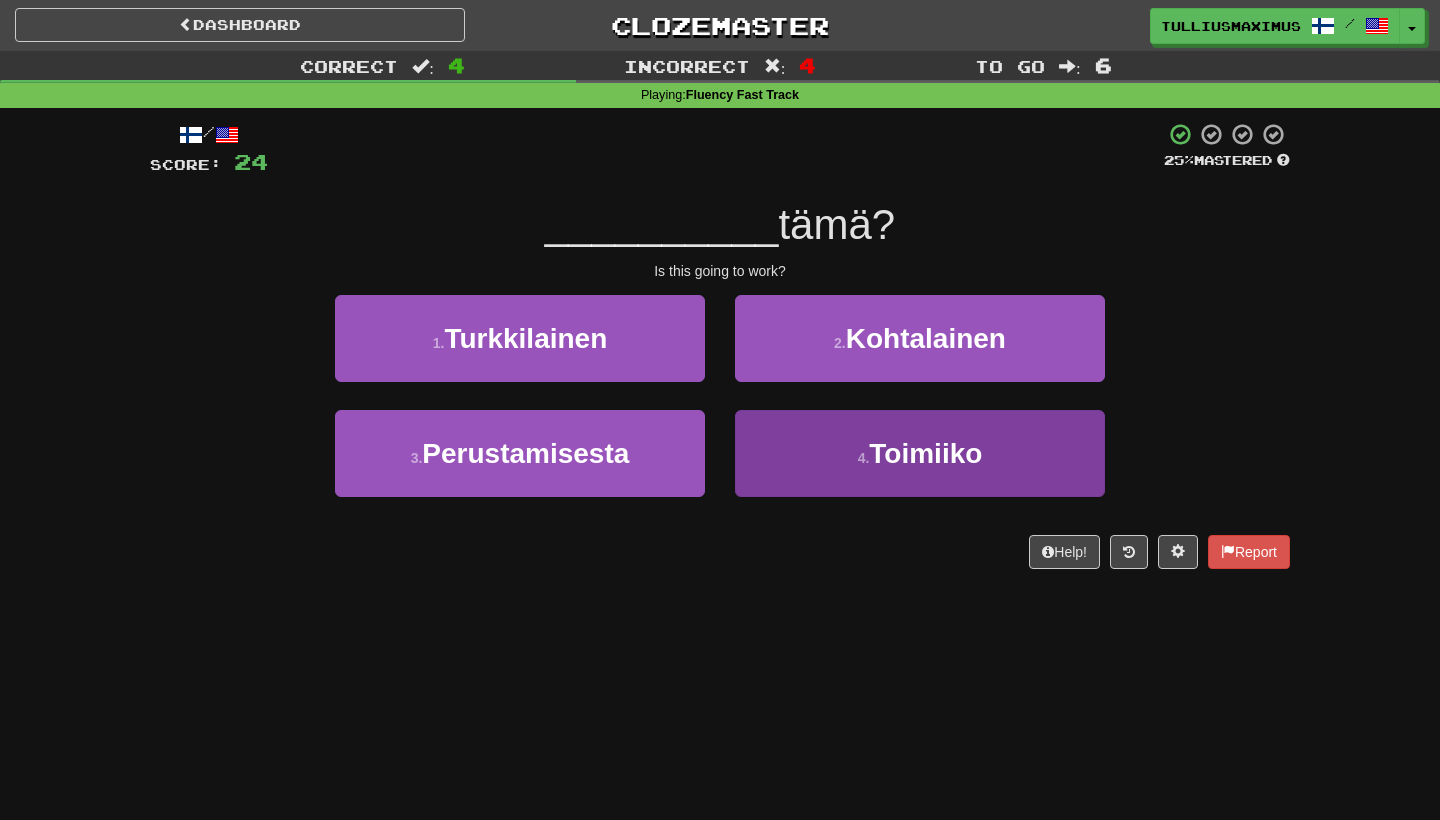 click on "4 .  Toimiiko" at bounding box center [920, 453] 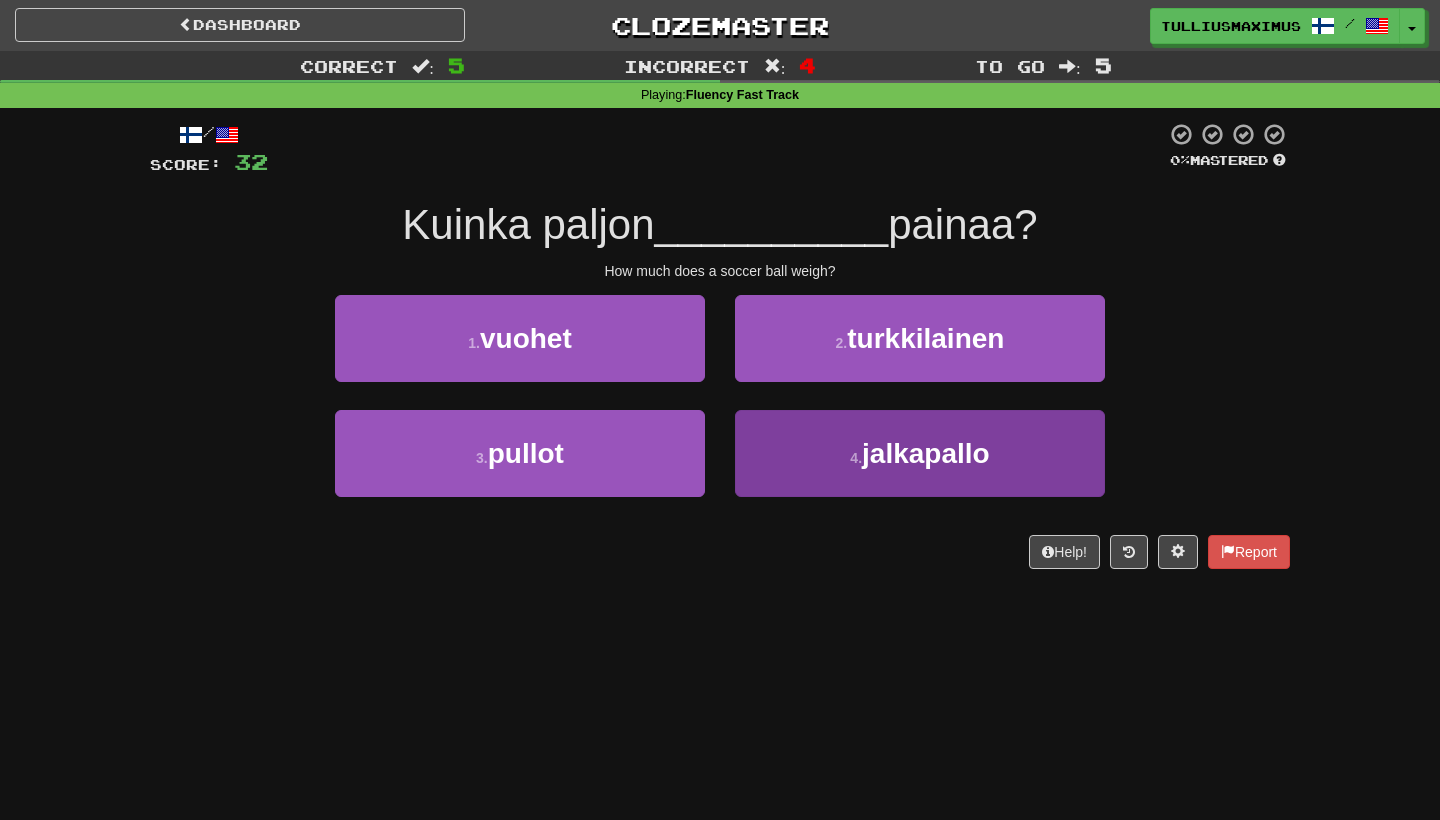 click on "4 .  jalkapallo" at bounding box center (920, 453) 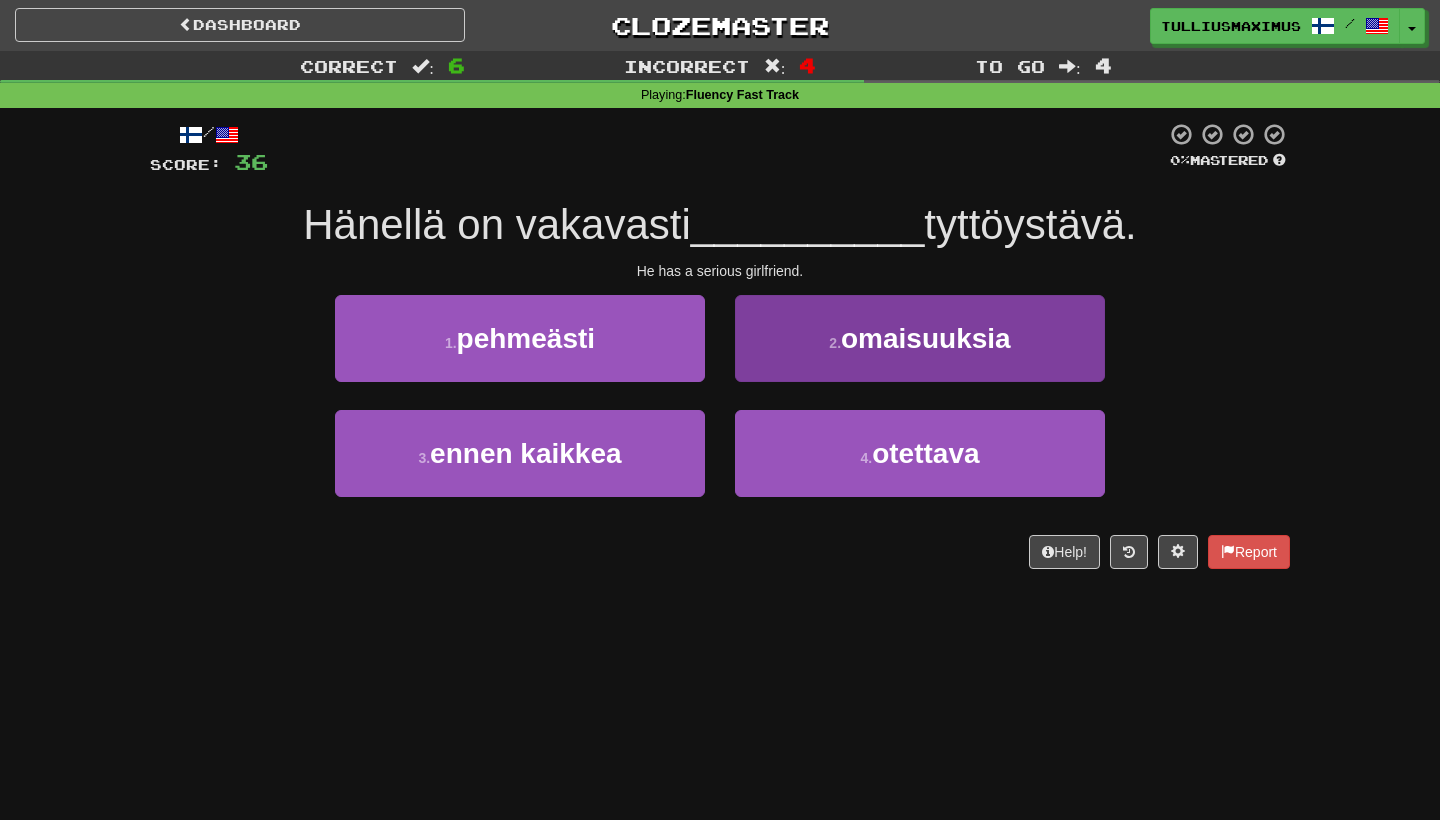 click on "4 .  otettava" at bounding box center [920, 453] 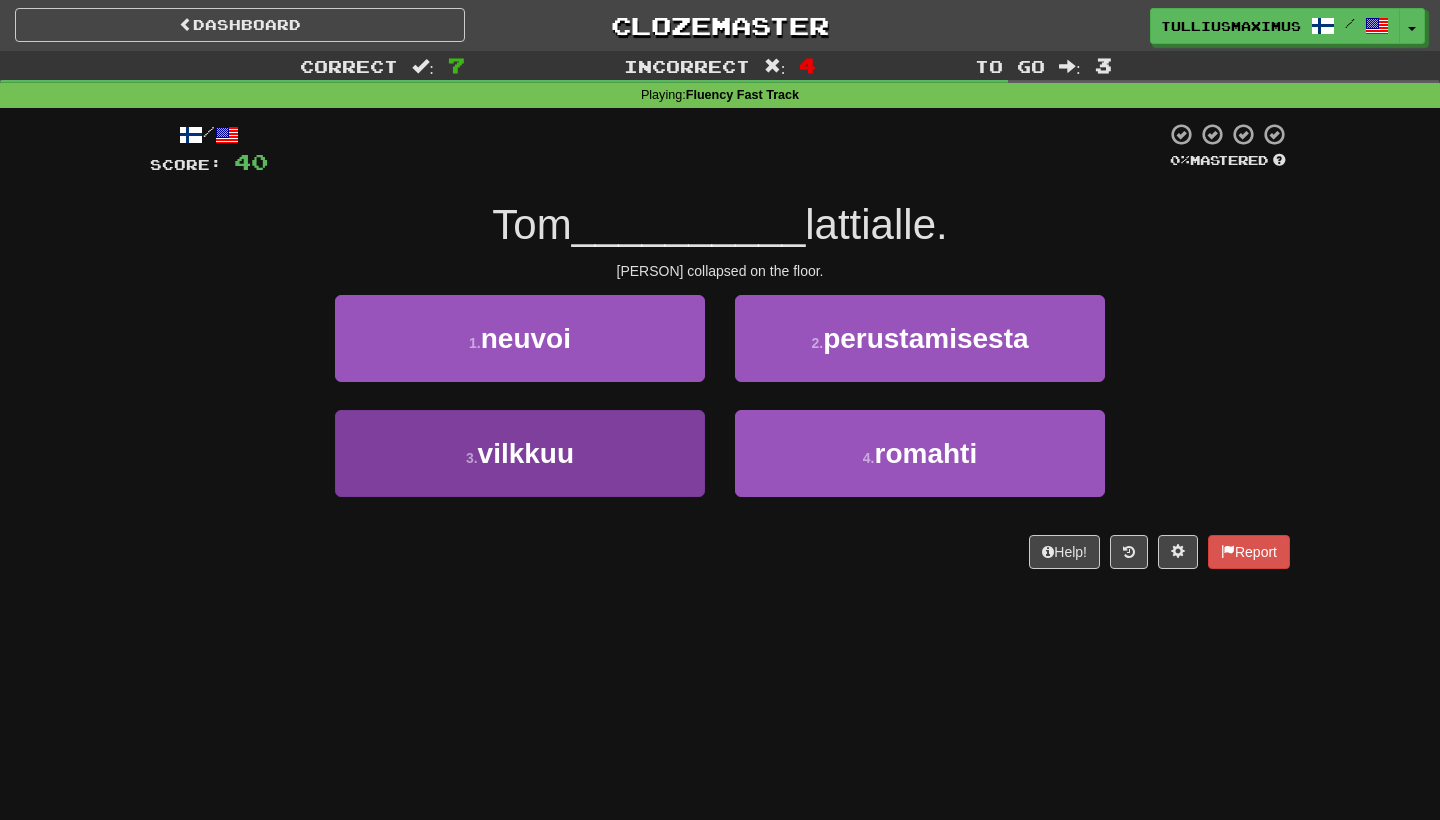click on "3 .  vilkkuu" at bounding box center [520, 453] 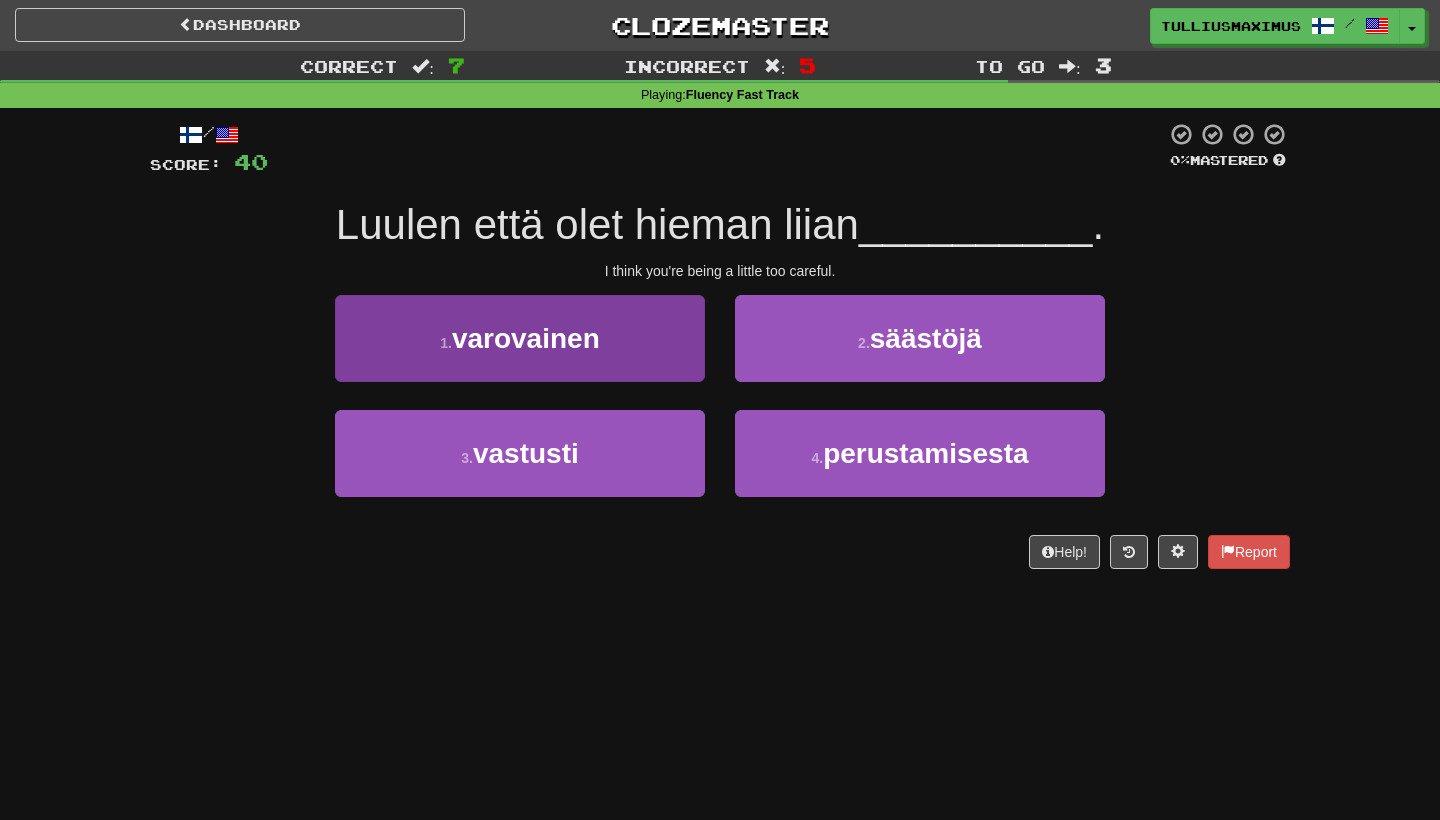 click on "1 .  varovainen" at bounding box center (520, 338) 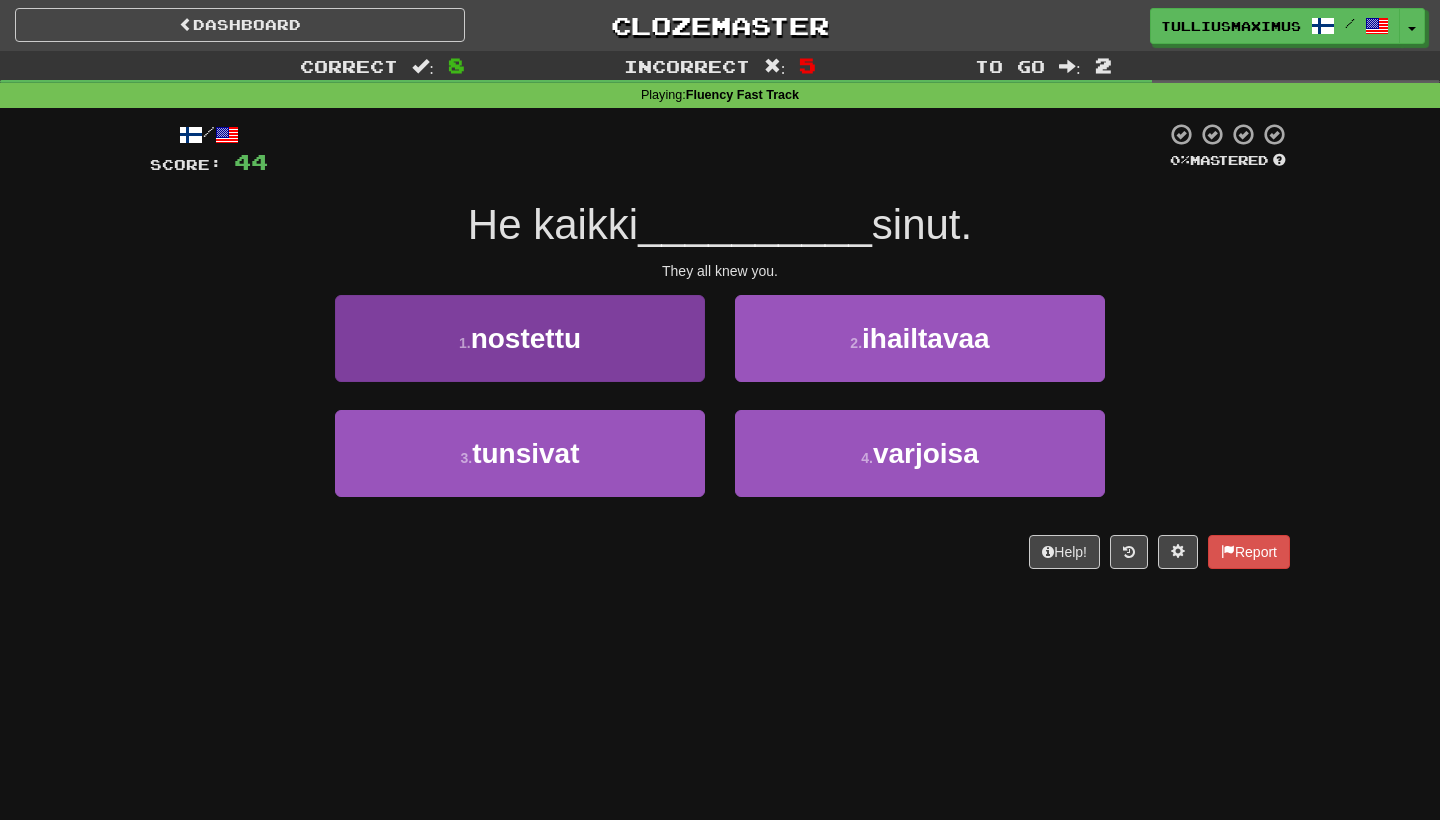 click on "3 .  tunsivat" at bounding box center (520, 453) 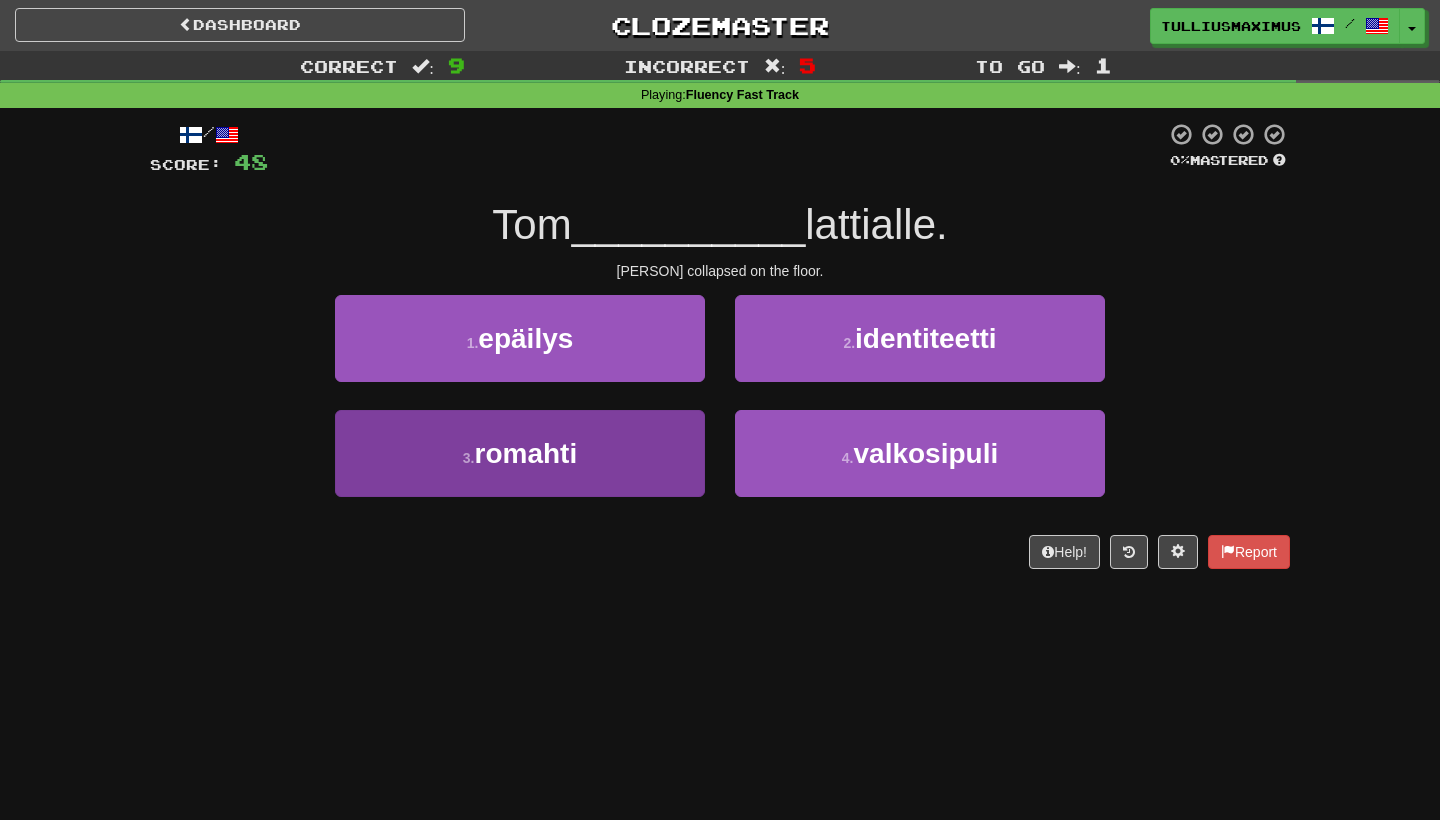 click on "3 .  romahti" at bounding box center [520, 453] 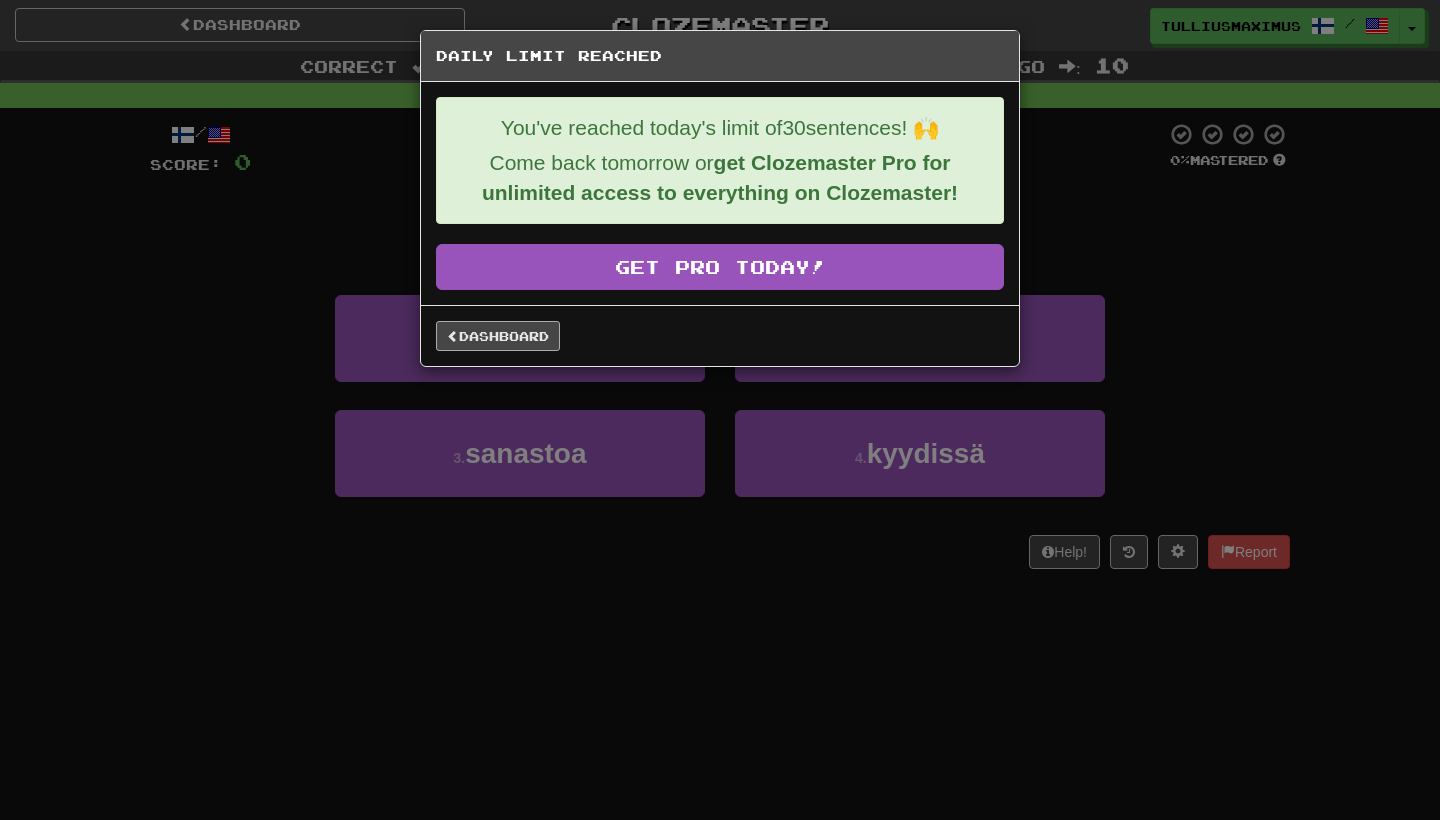 click on "Dashboard" at bounding box center [498, 336] 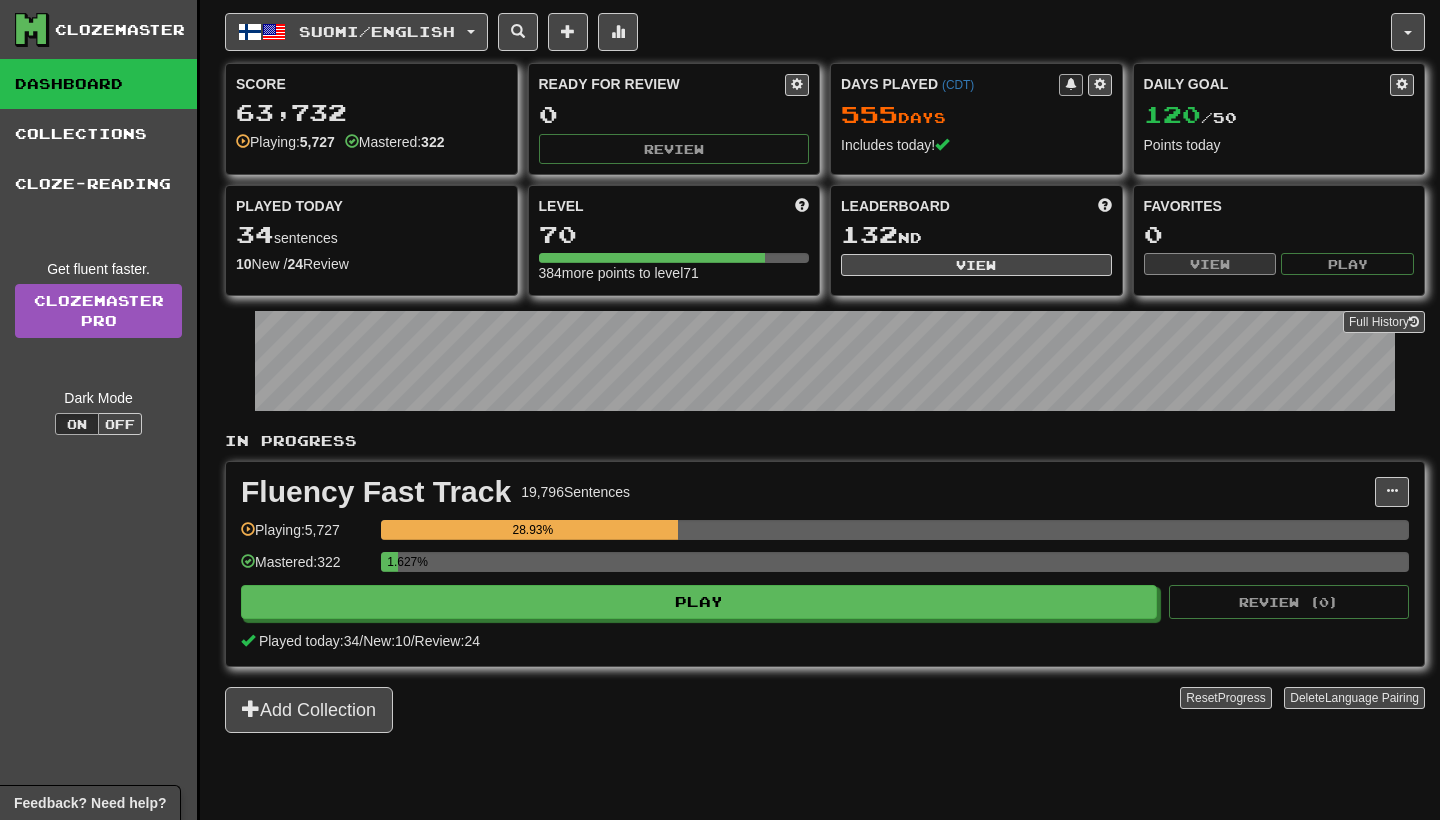 scroll, scrollTop: 0, scrollLeft: 0, axis: both 